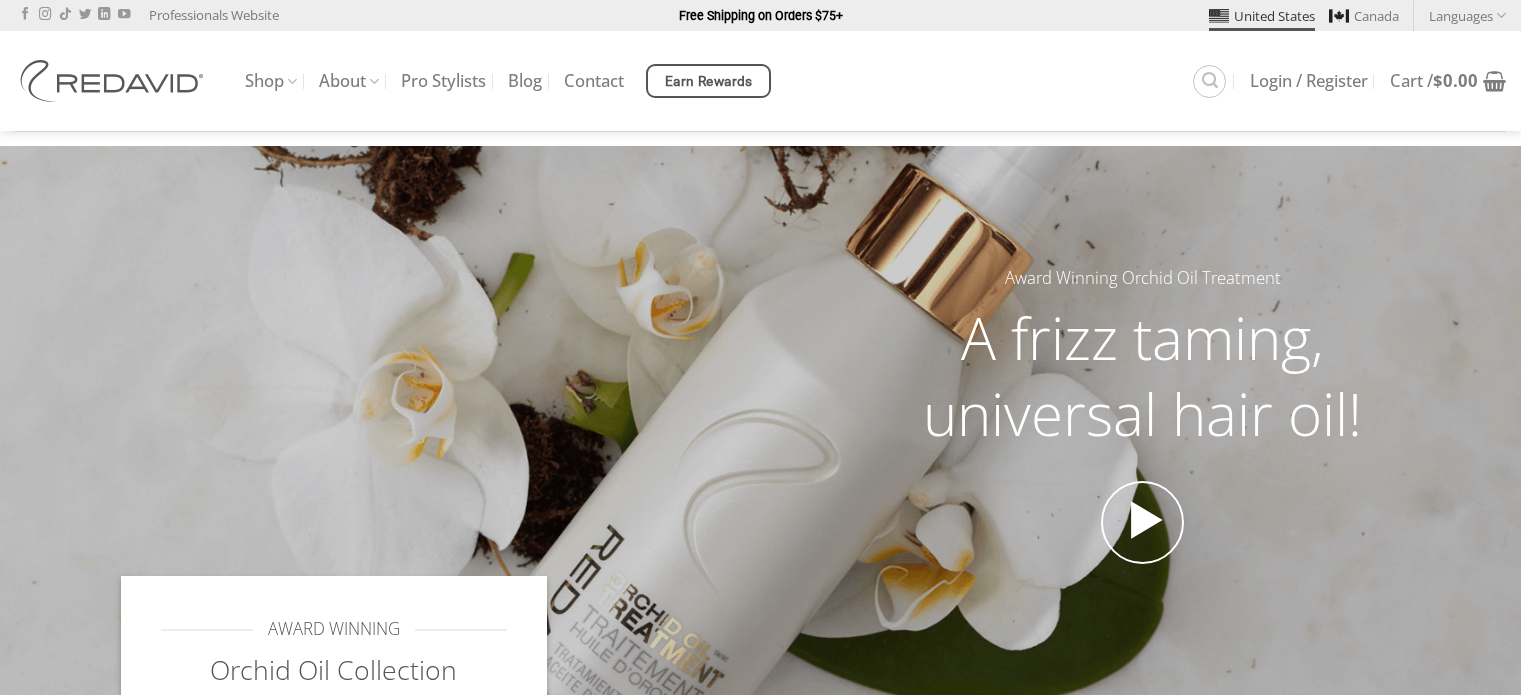 scroll, scrollTop: 0, scrollLeft: 0, axis: both 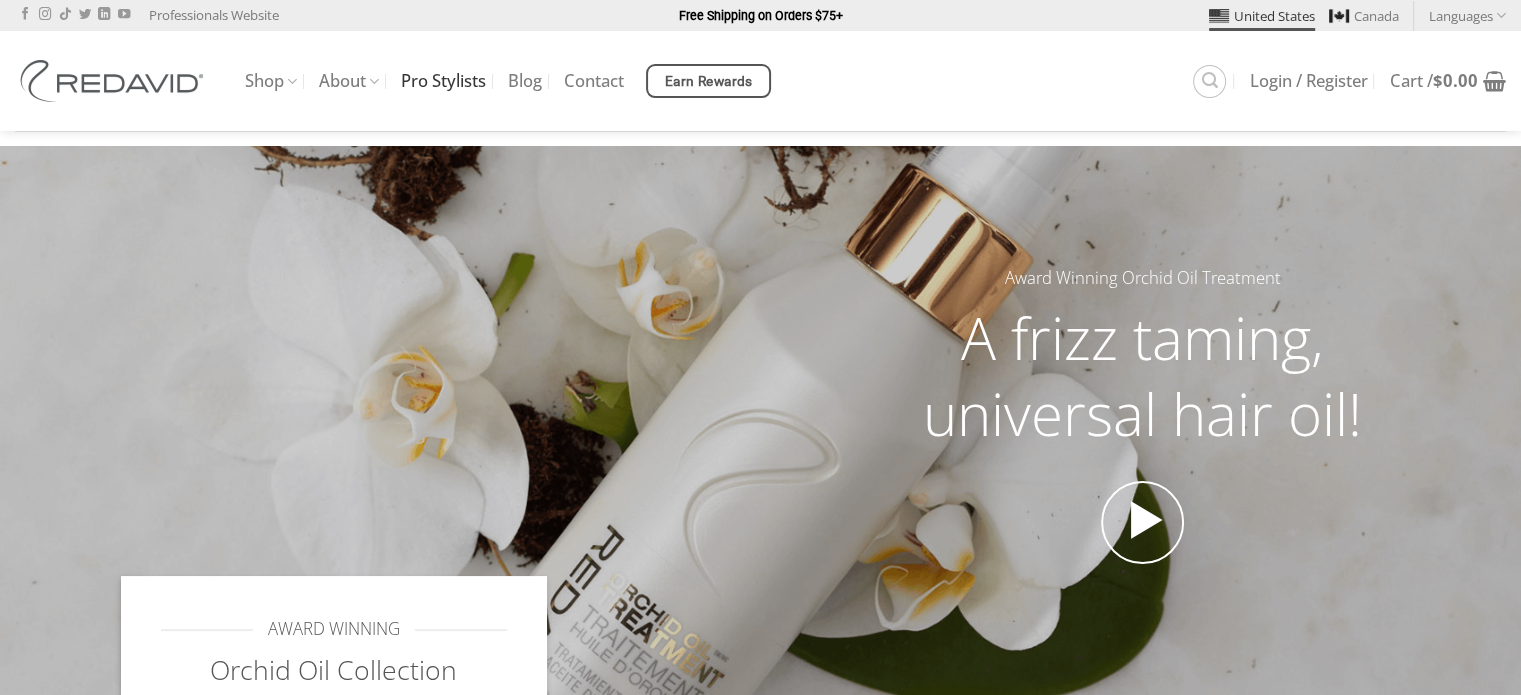 click on "Pro Stylists" at bounding box center [443, 81] 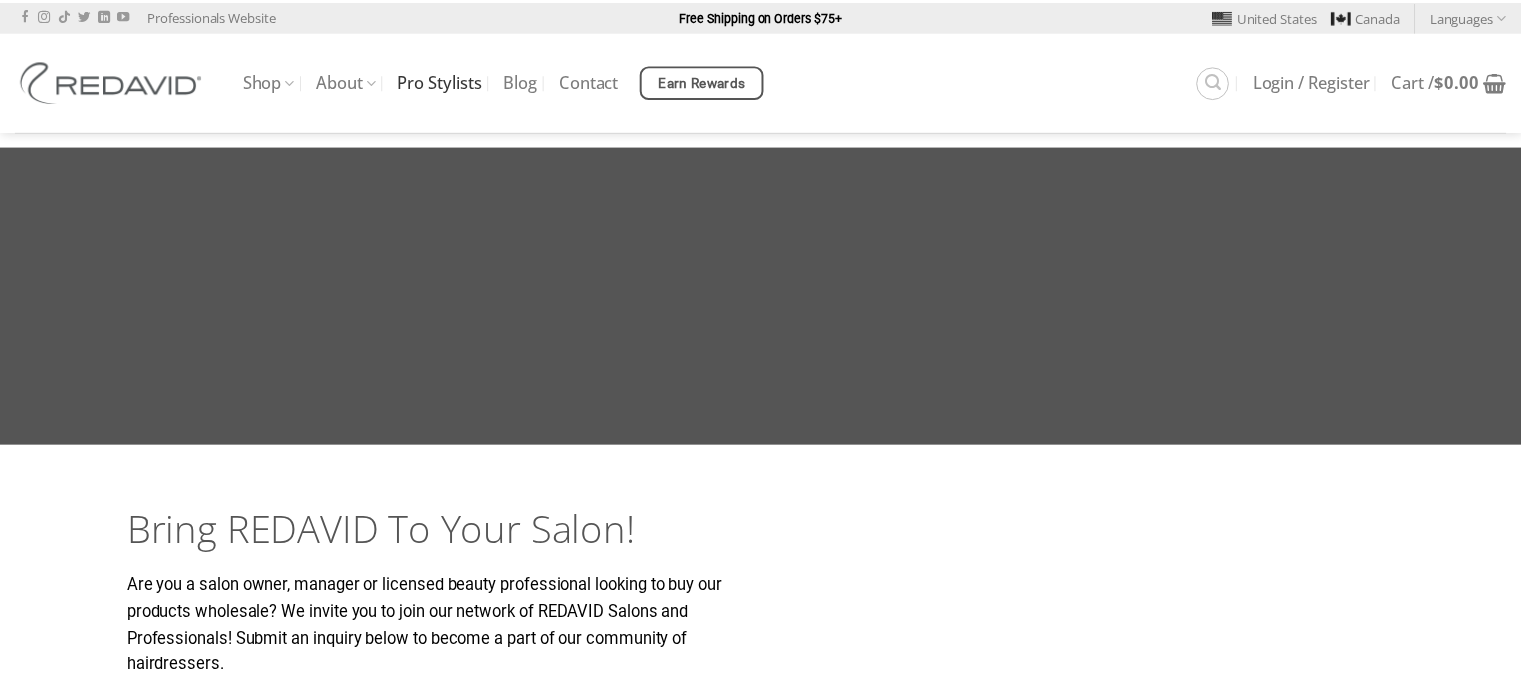 scroll, scrollTop: 0, scrollLeft: 0, axis: both 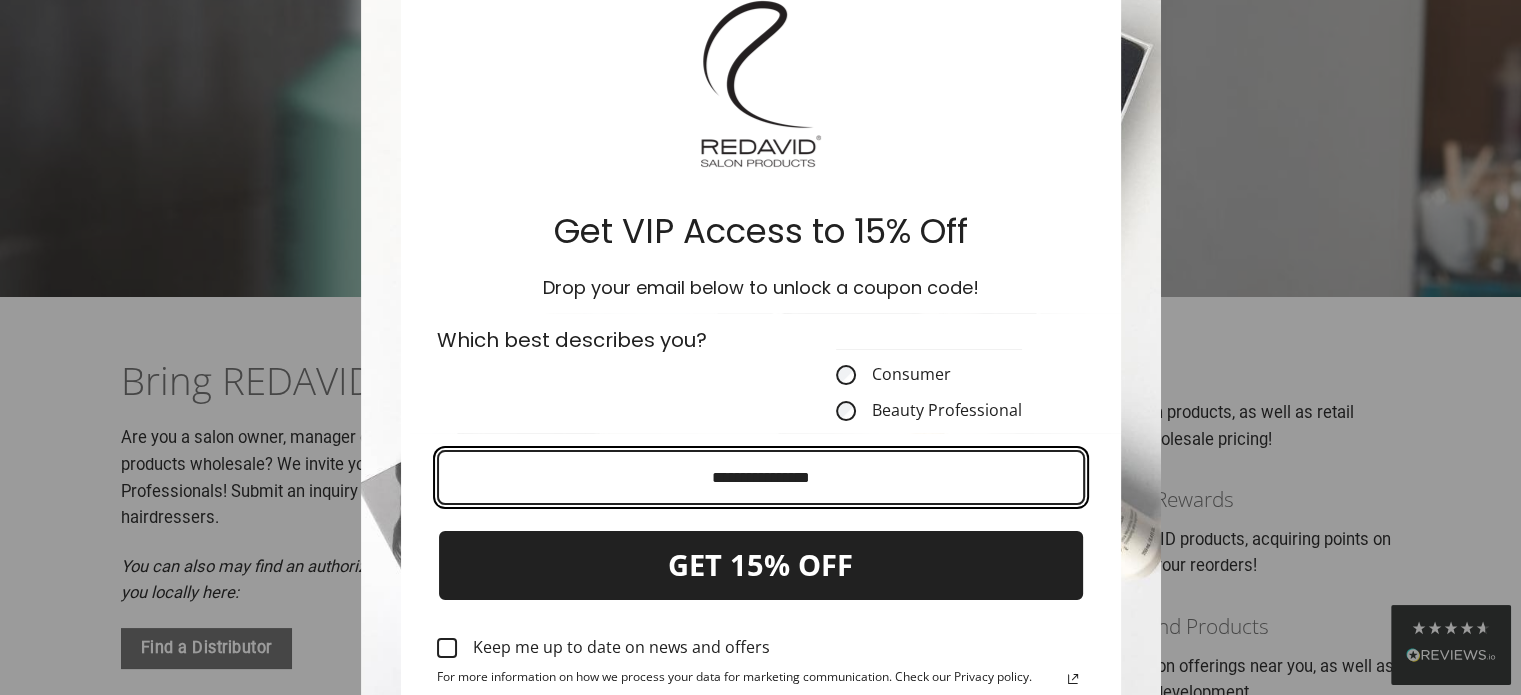 click at bounding box center [761, 477] 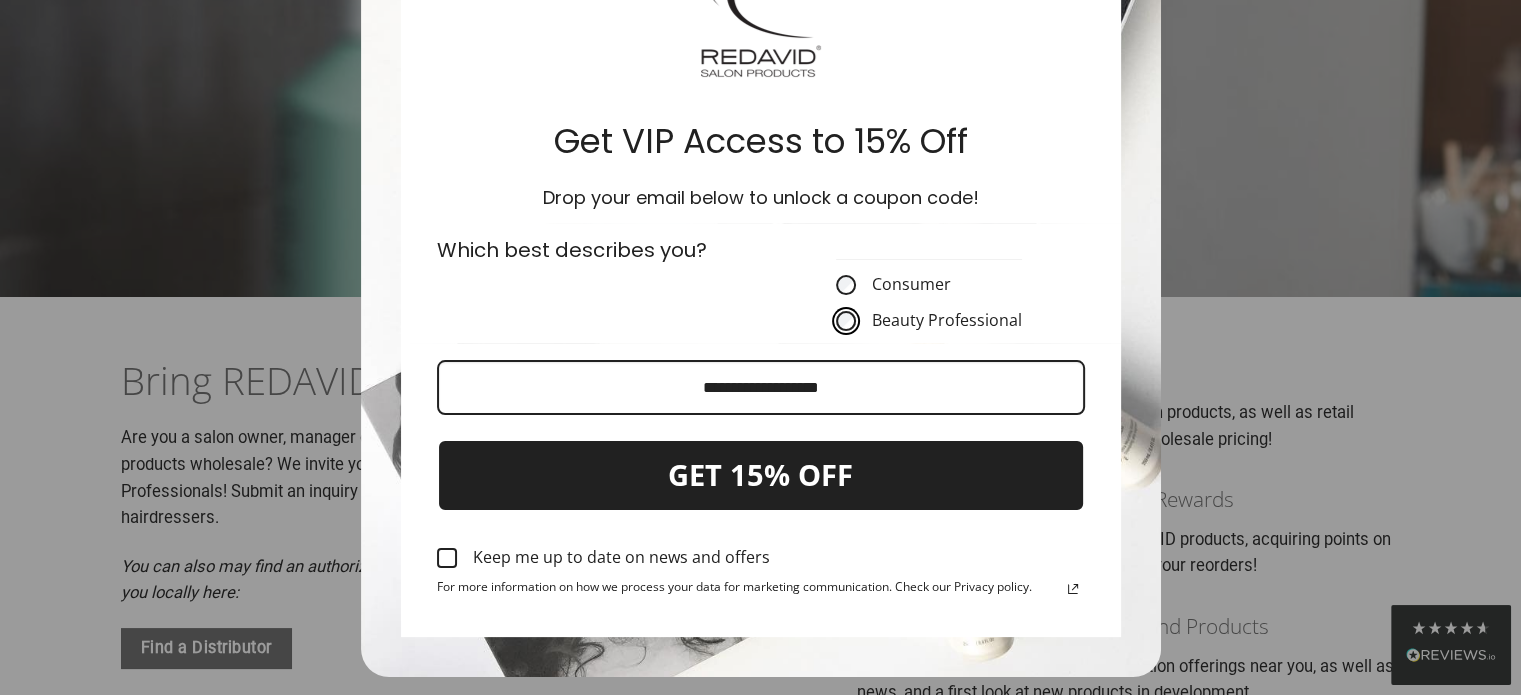 scroll, scrollTop: 272, scrollLeft: 0, axis: vertical 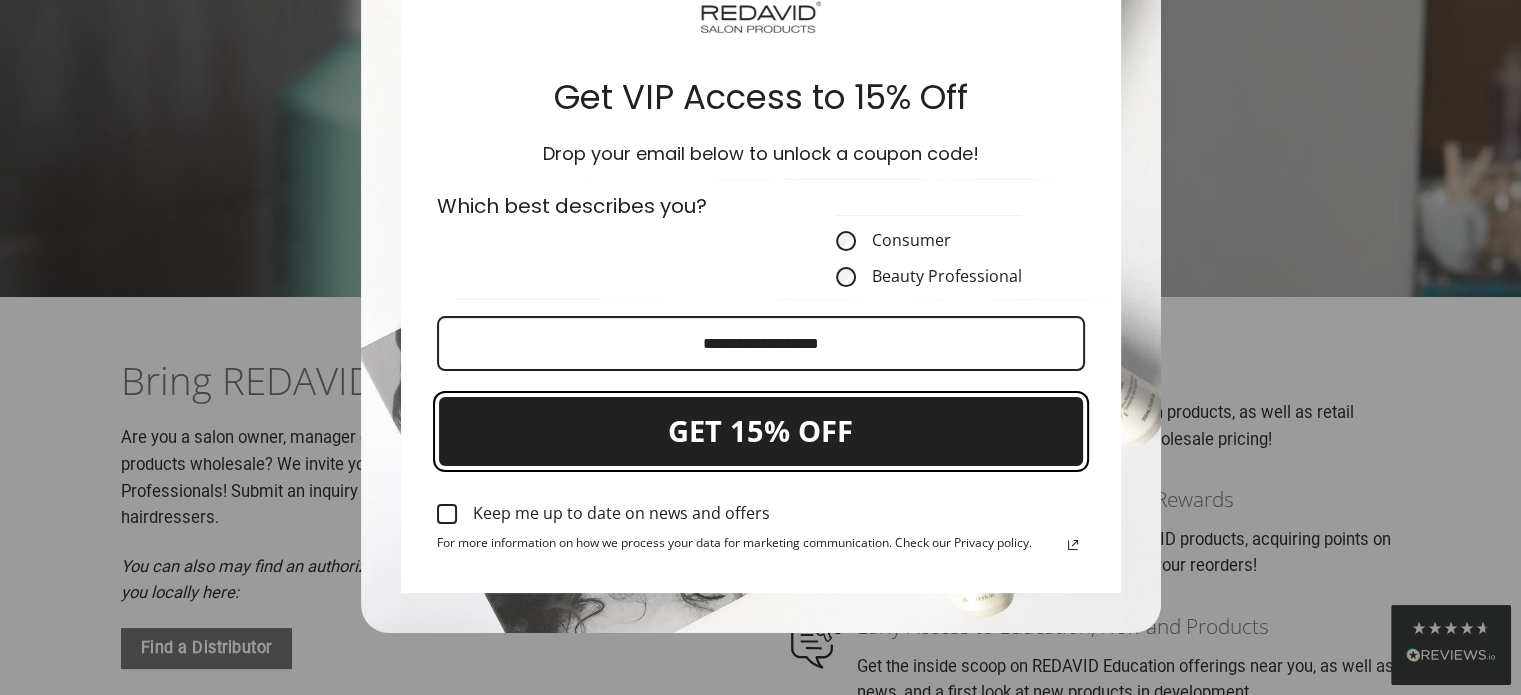click on "GET 15% OFF" at bounding box center (761, 431) 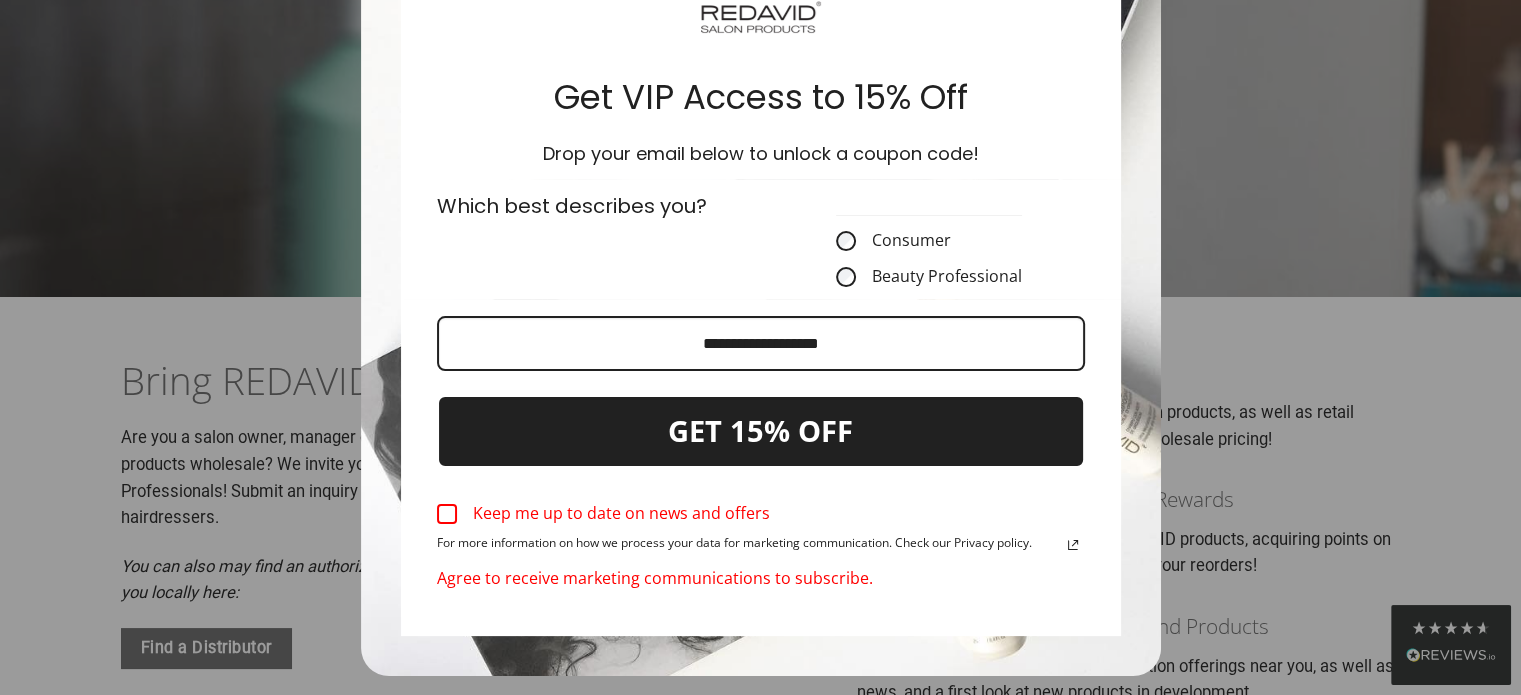 click at bounding box center (447, 514) 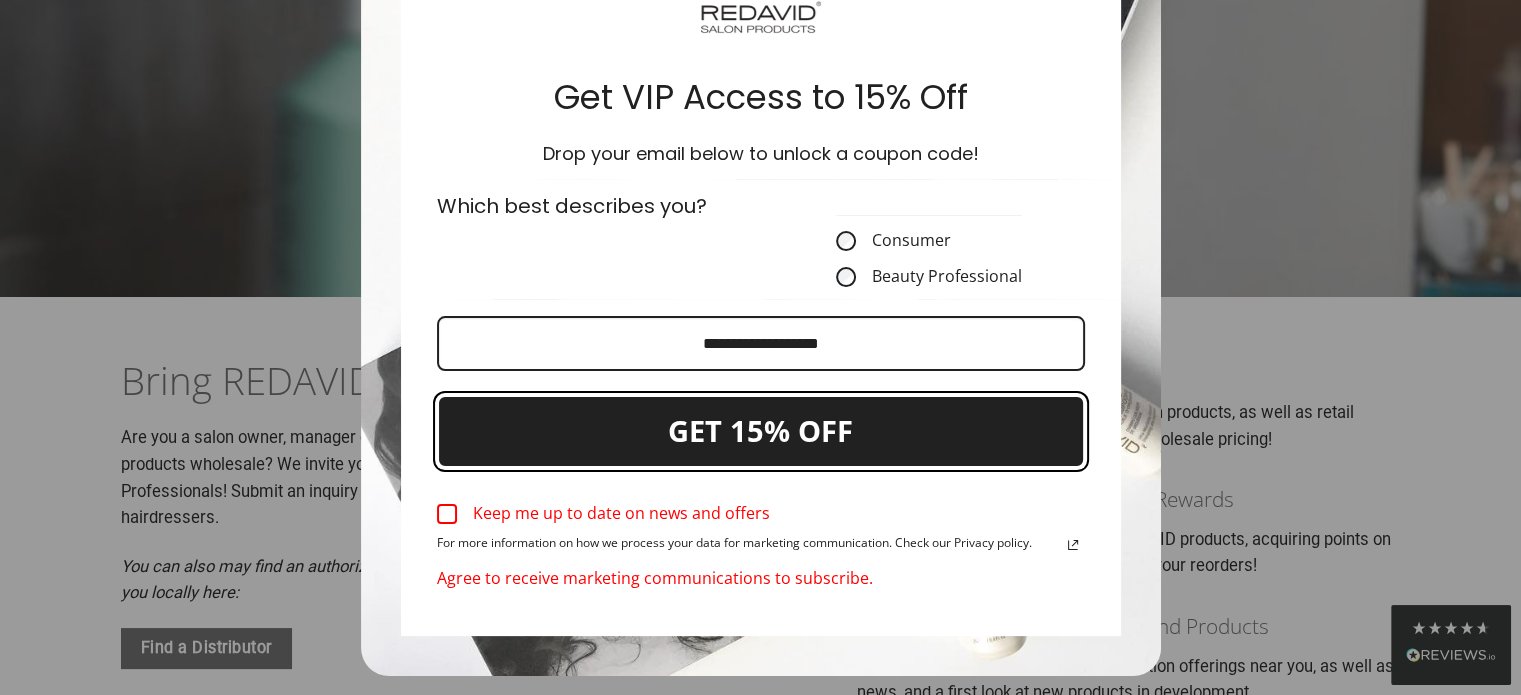 click on "GET 15% OFF" at bounding box center (761, 431) 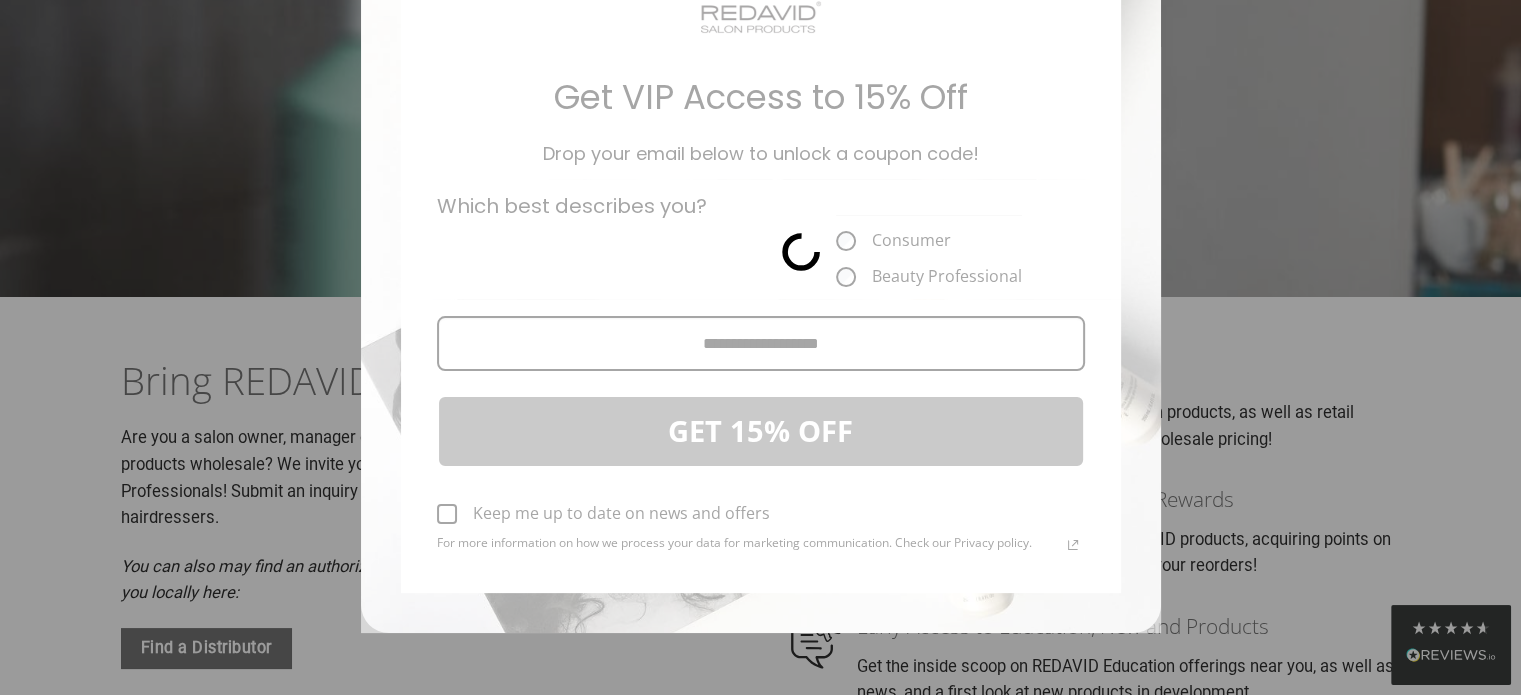 scroll, scrollTop: 3, scrollLeft: 0, axis: vertical 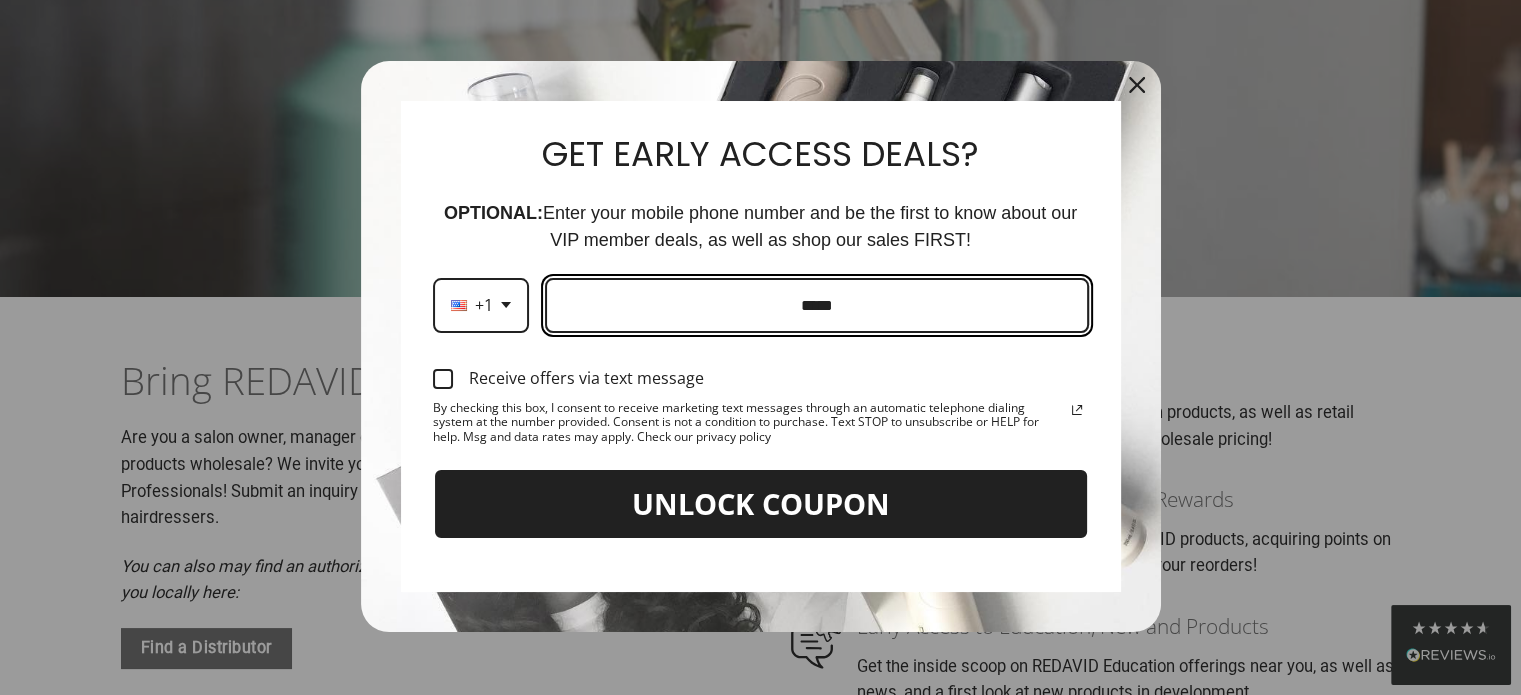 click at bounding box center [817, 305] 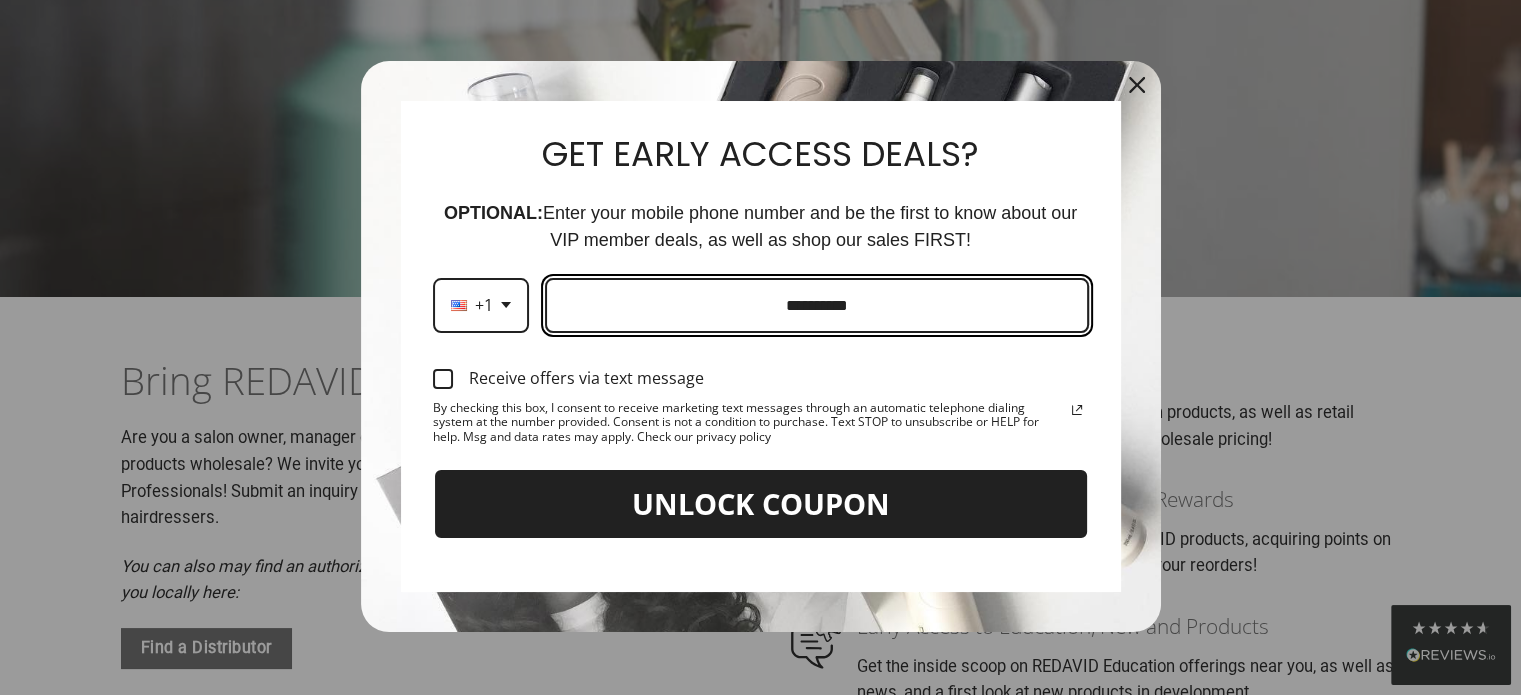 type on "**********" 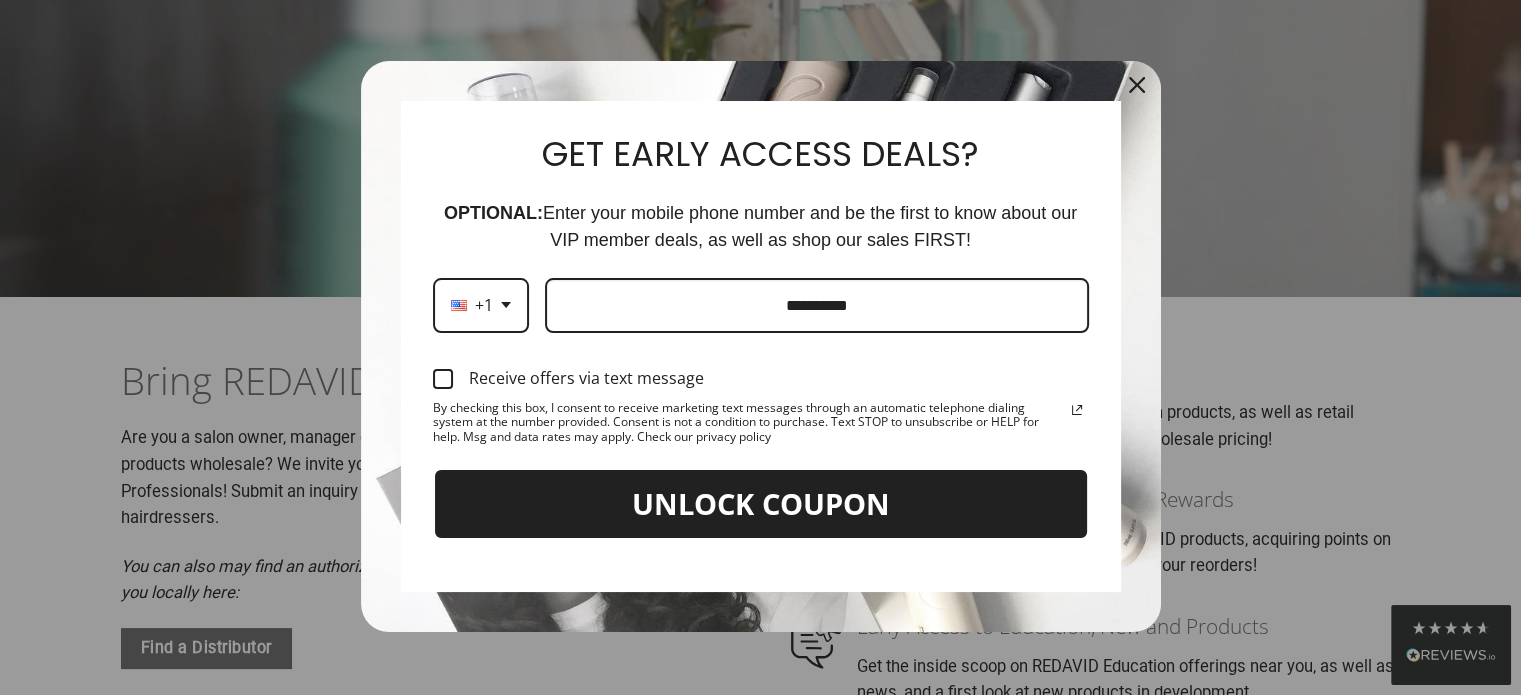 click at bounding box center (443, 379) 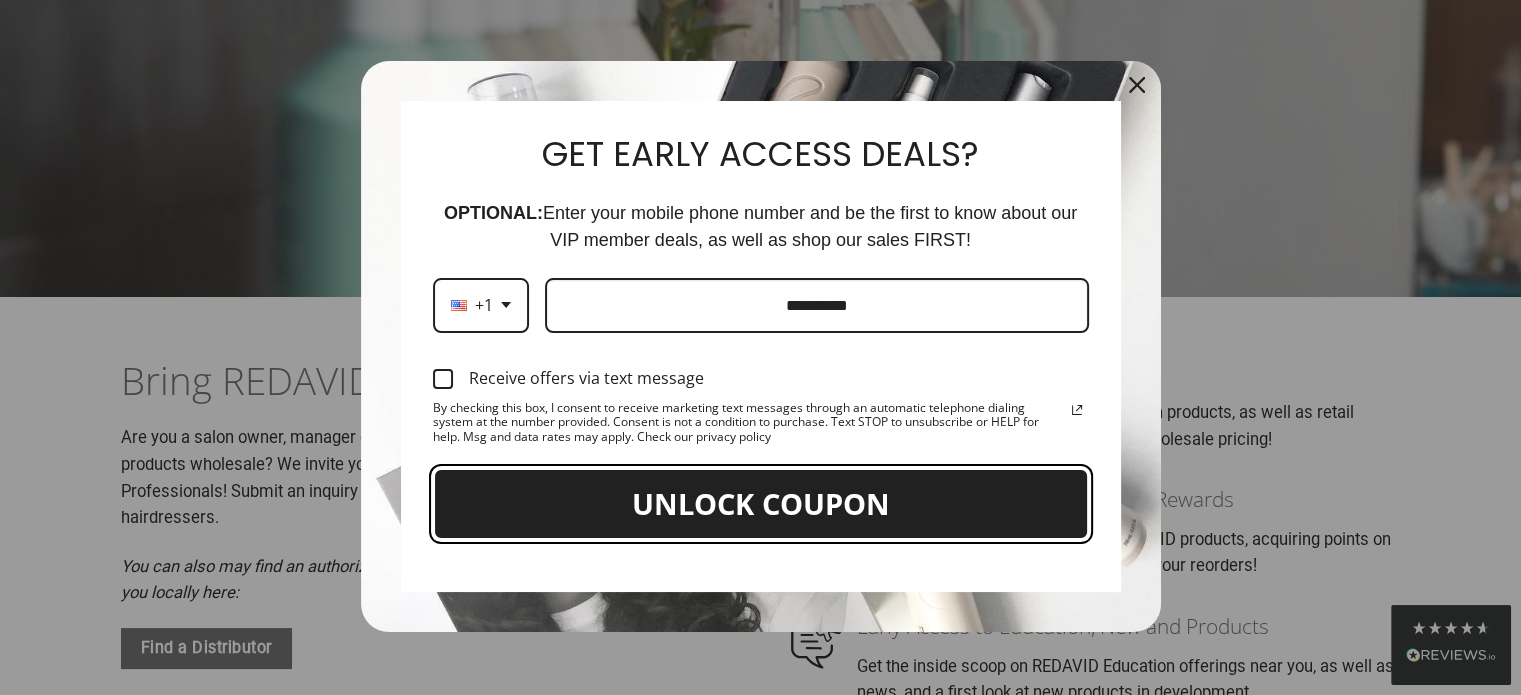 click on "UNLOCK COUPON" at bounding box center [761, 504] 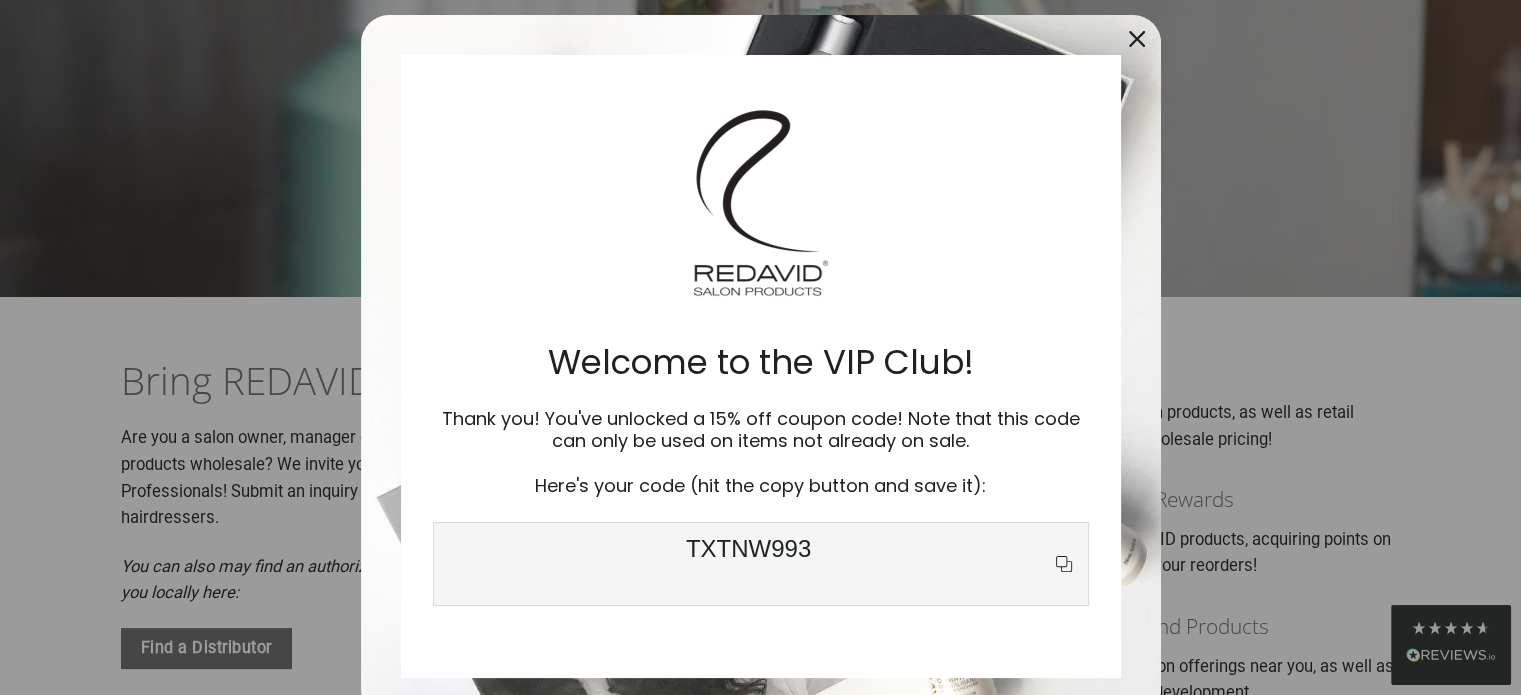 scroll, scrollTop: 32, scrollLeft: 0, axis: vertical 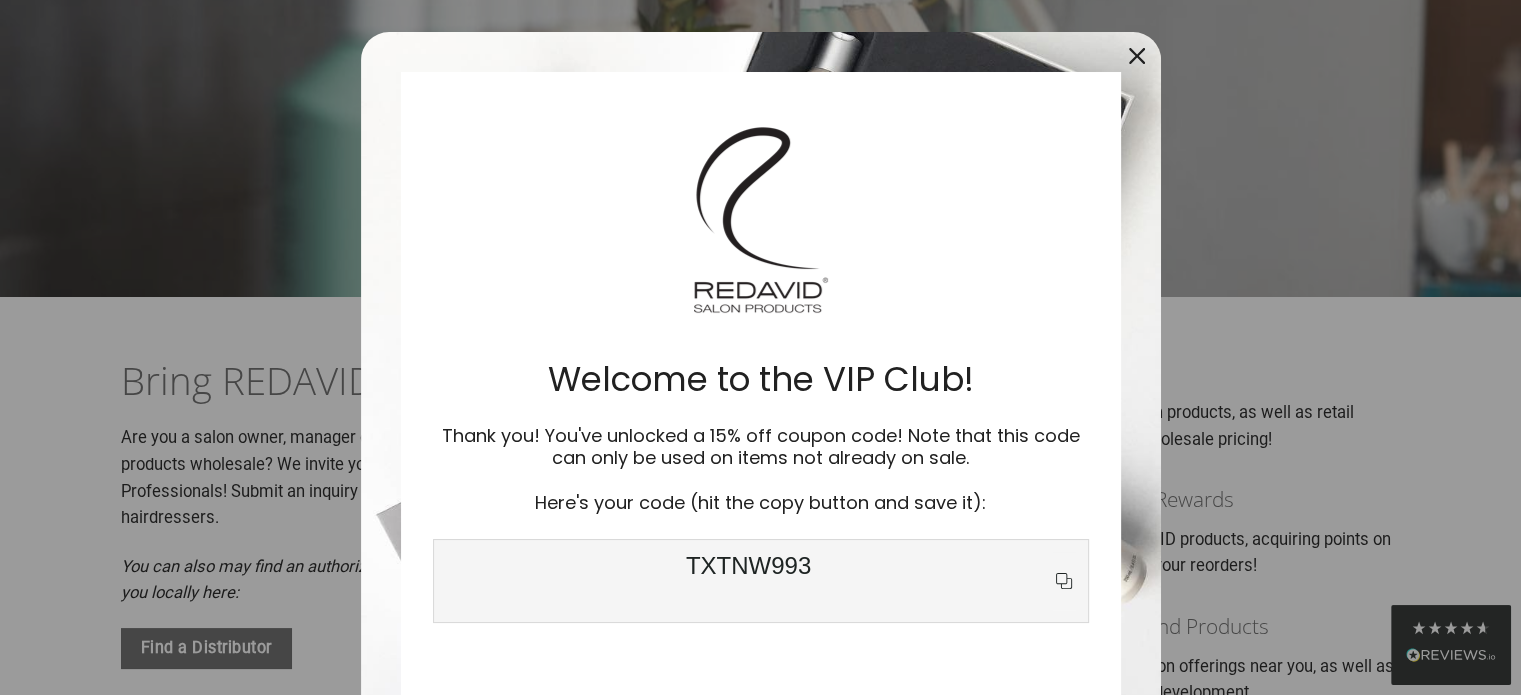 click 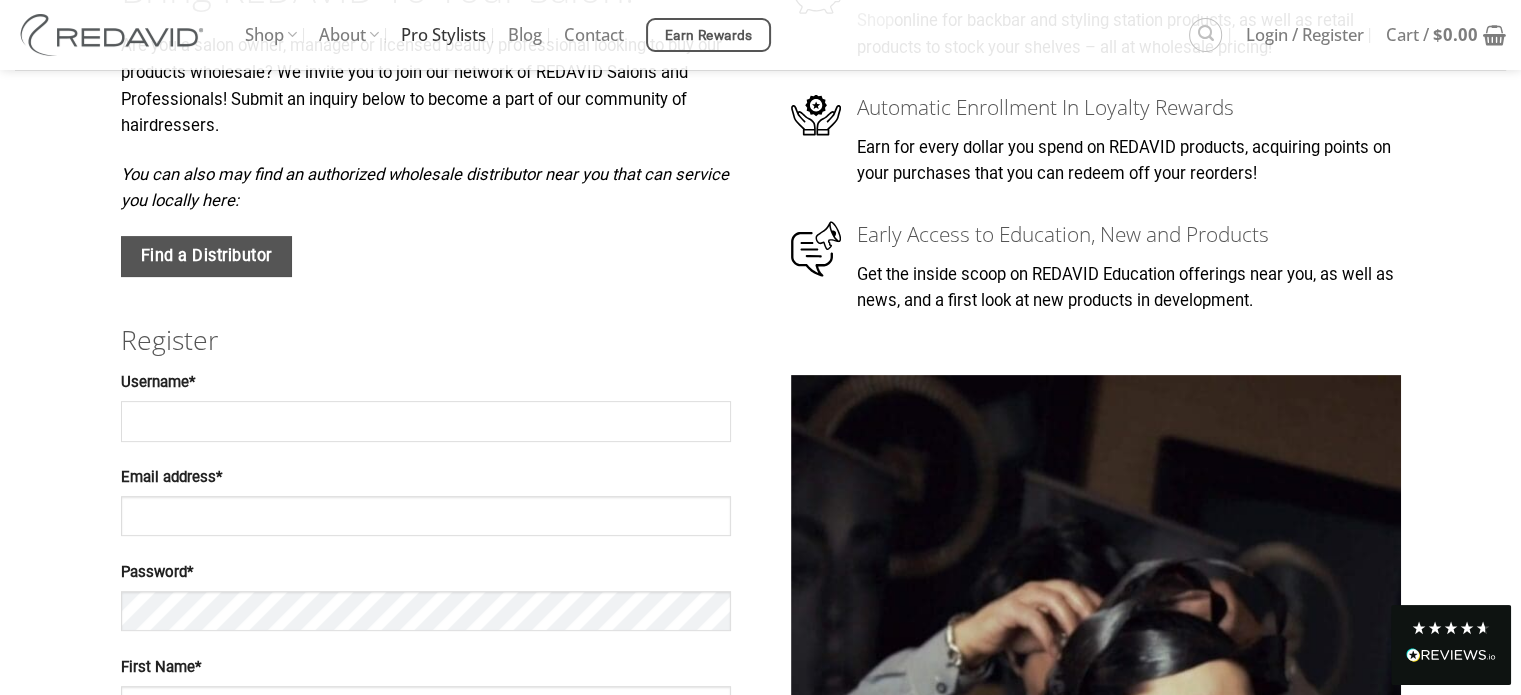 scroll, scrollTop: 556, scrollLeft: 0, axis: vertical 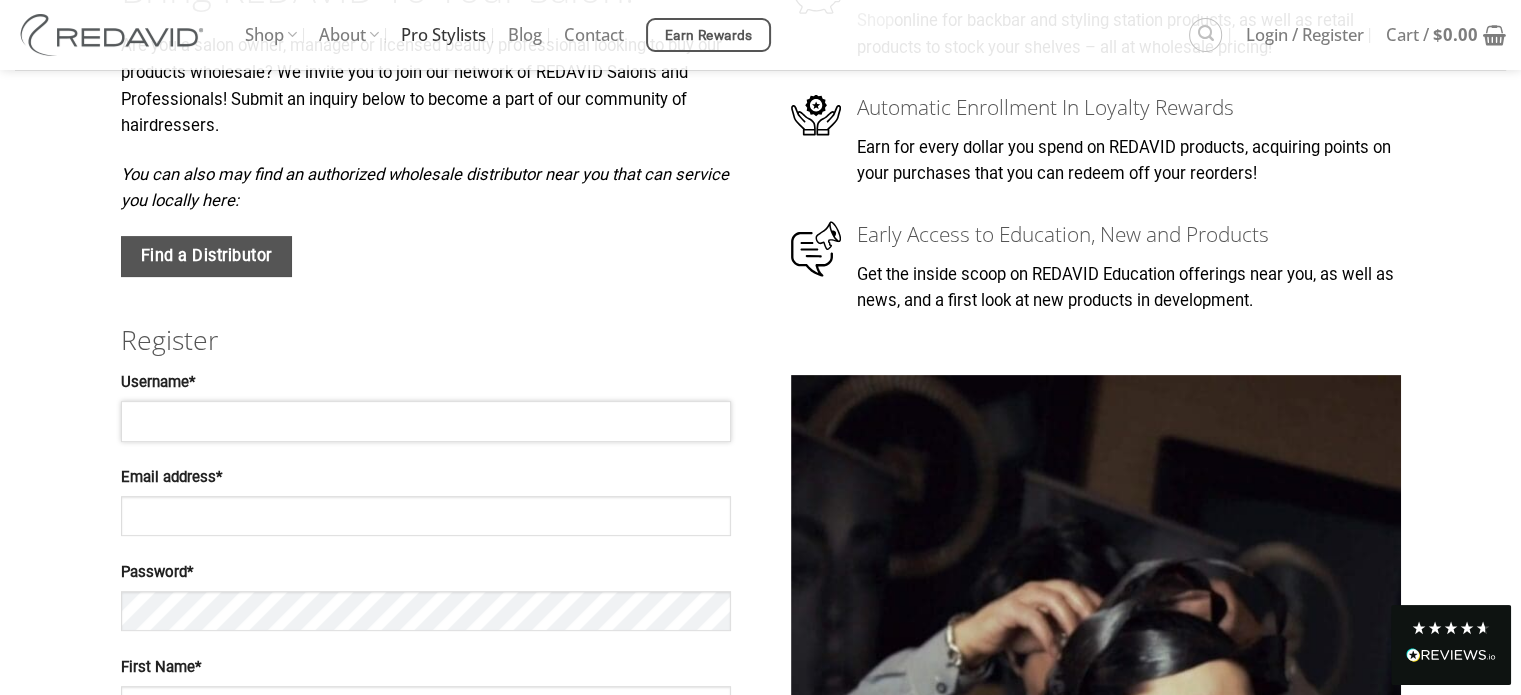 click on "Username  *" at bounding box center (426, 421) 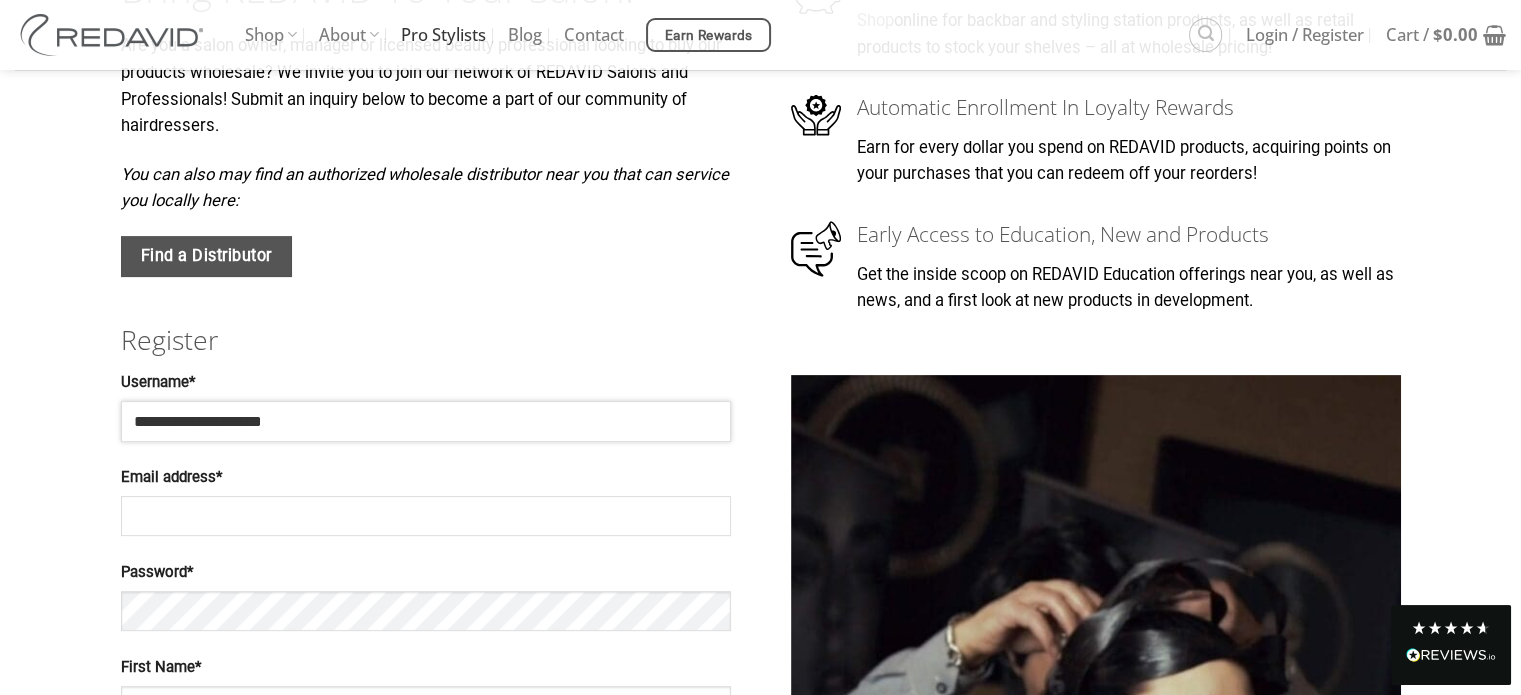 type on "**********" 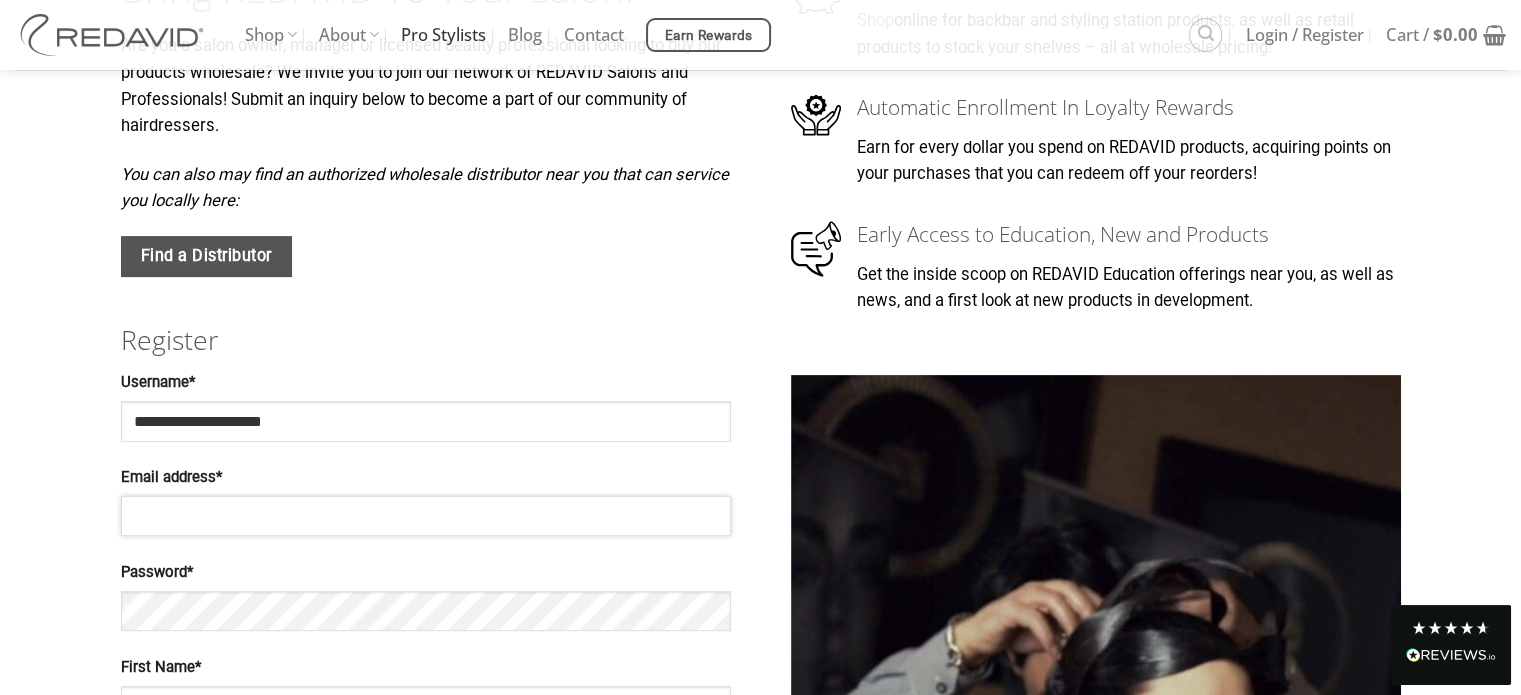 click on "Email address  *" at bounding box center [426, 516] 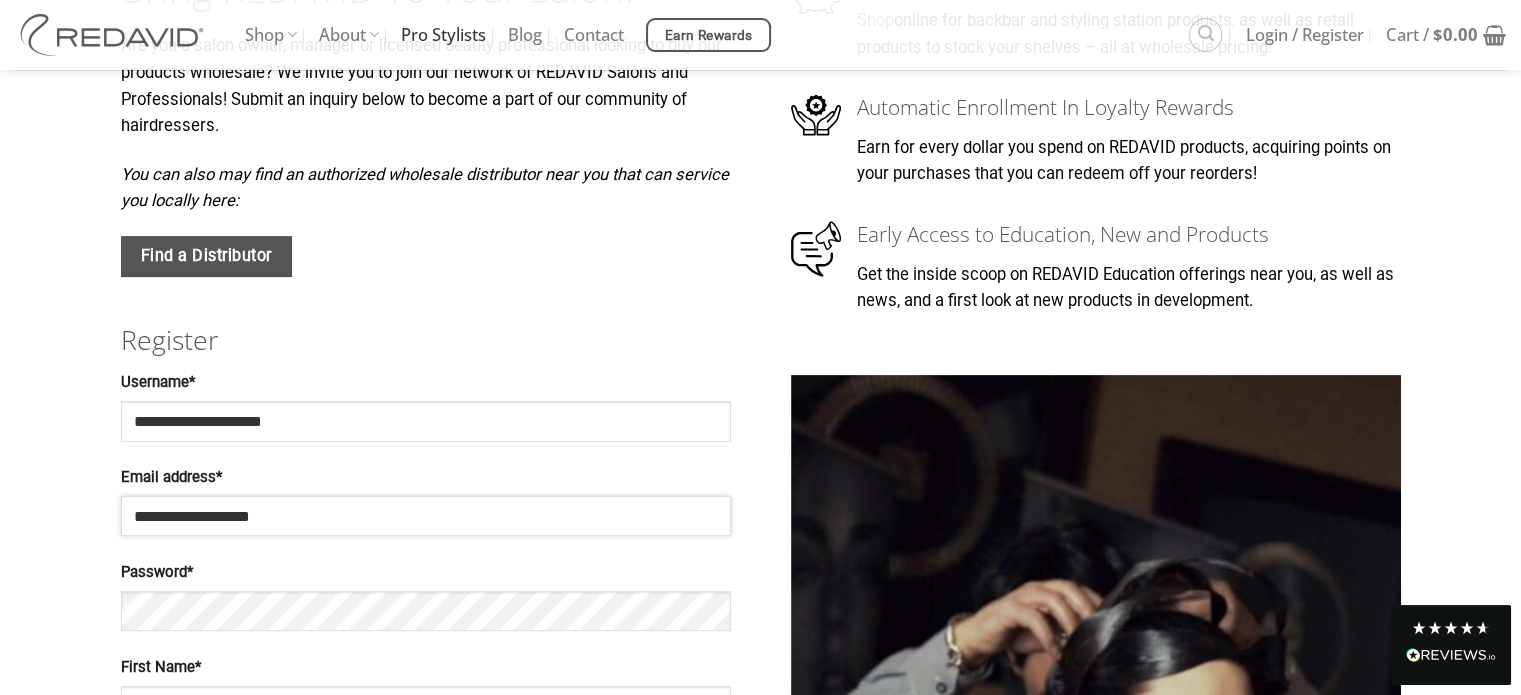 type on "*******" 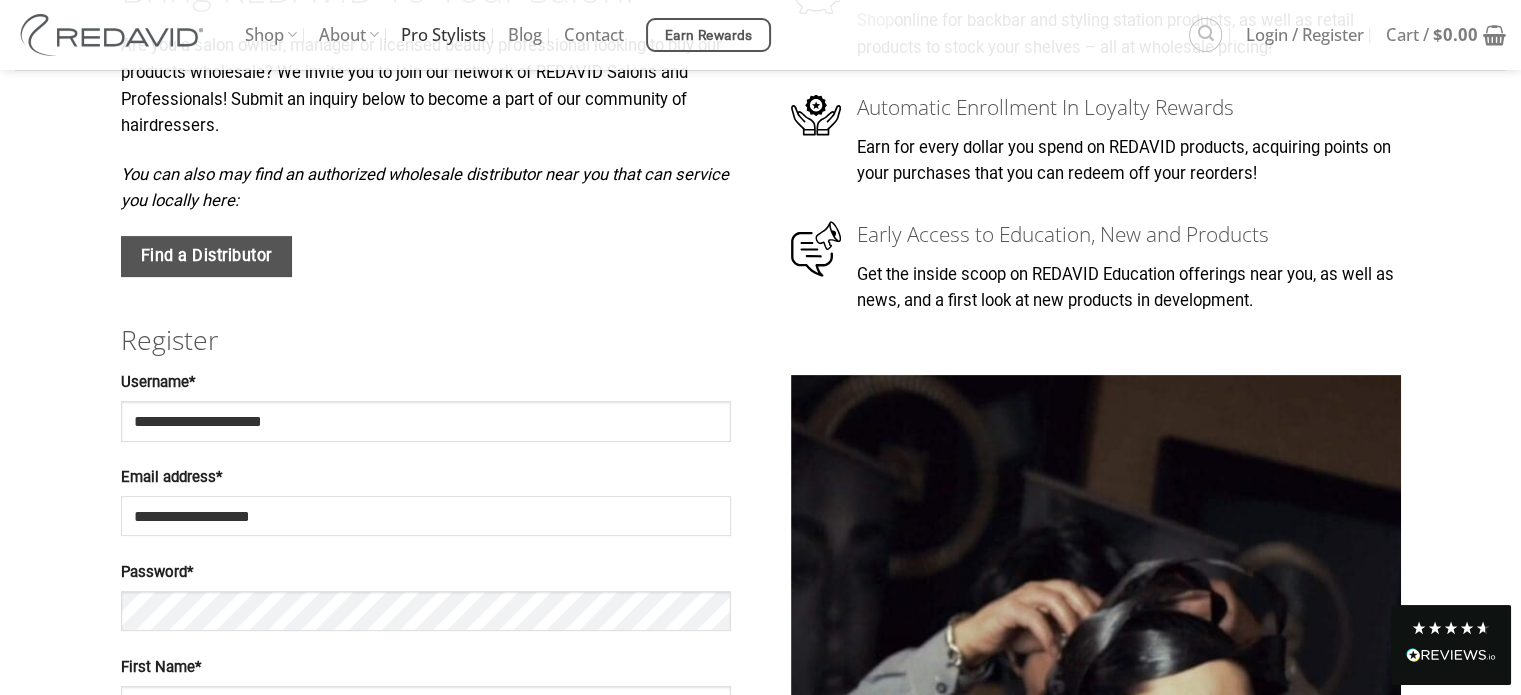 type on "**********" 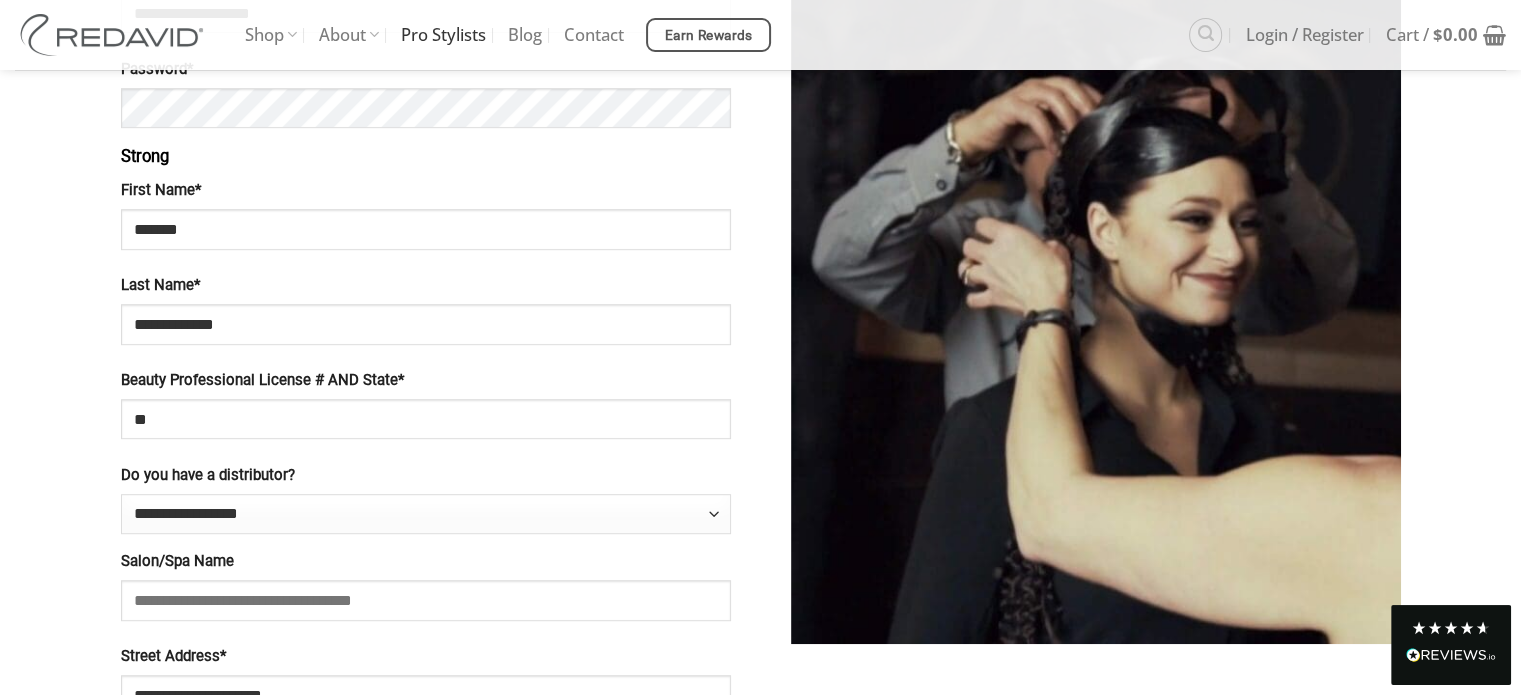scroll, scrollTop: 1080, scrollLeft: 0, axis: vertical 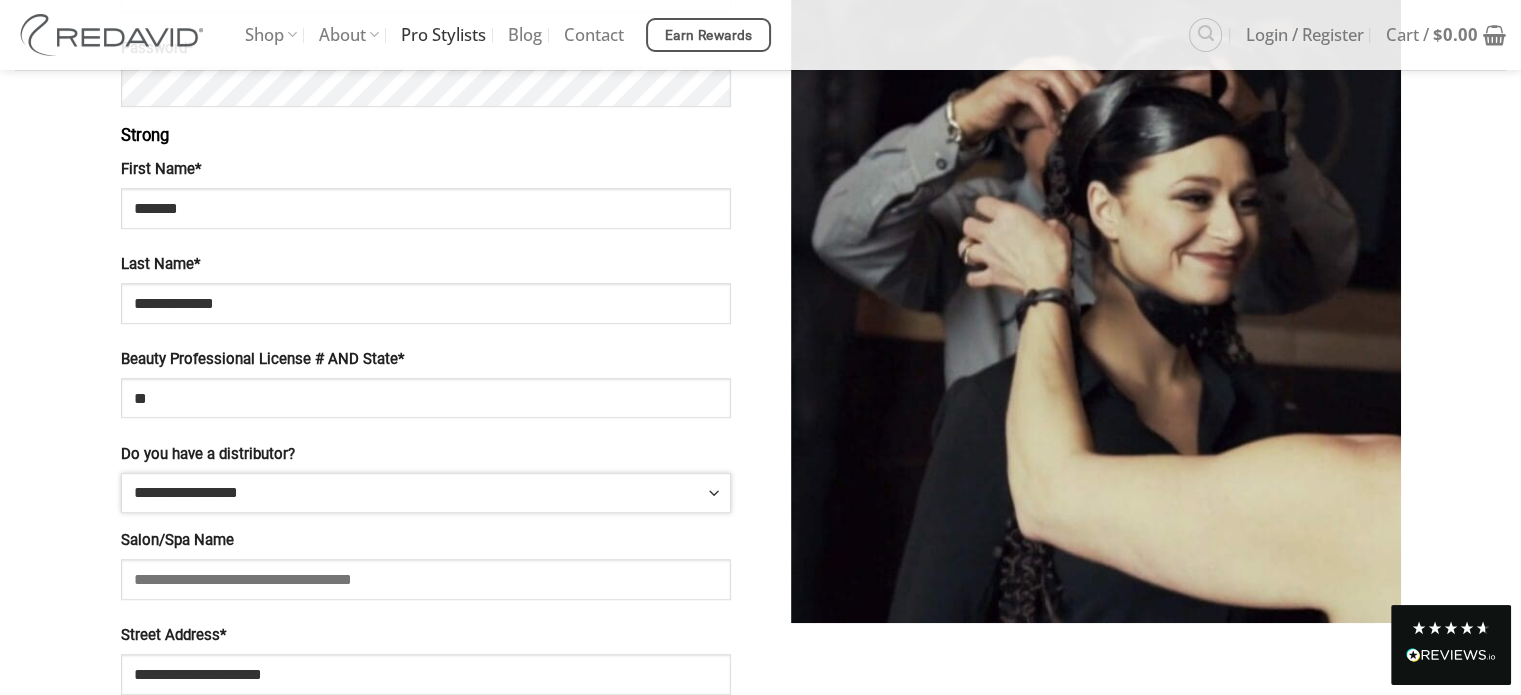 click on "**********" at bounding box center [426, 493] 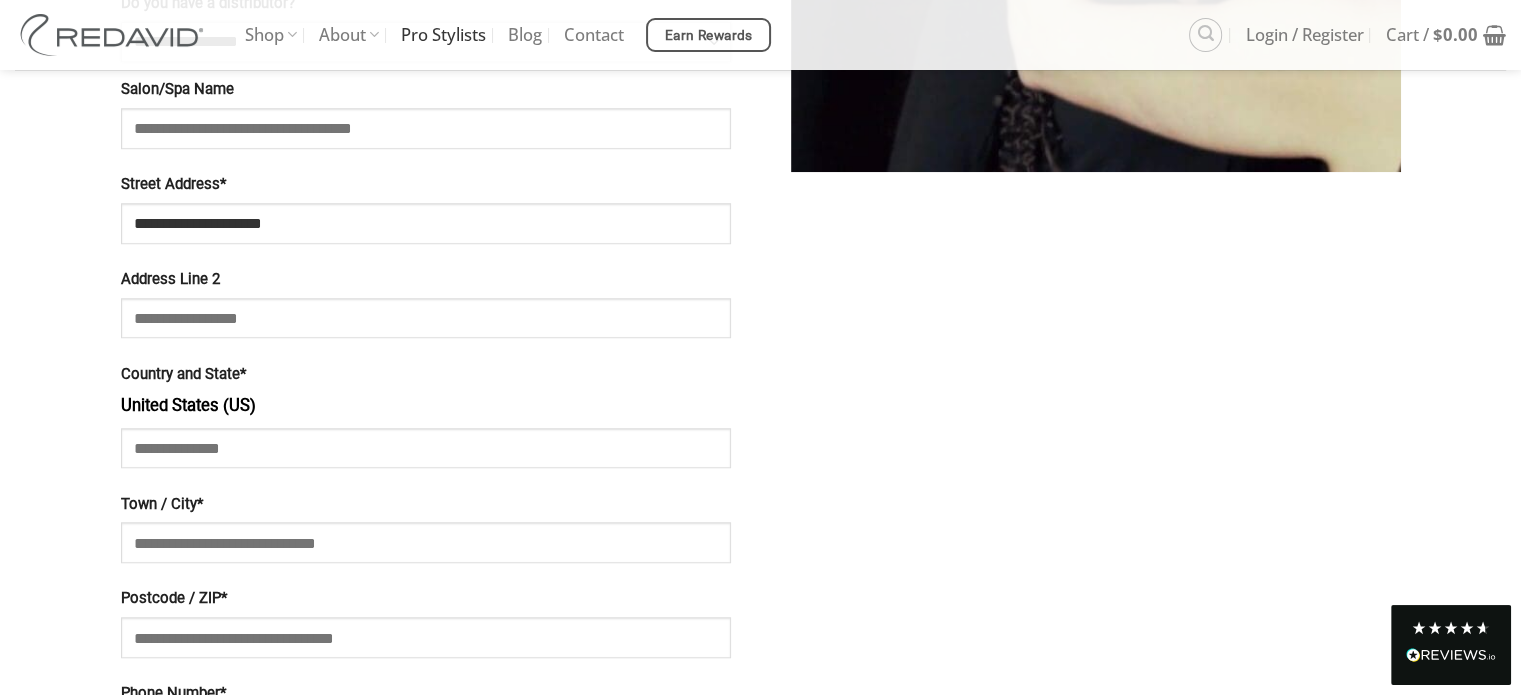 scroll, scrollTop: 1532, scrollLeft: 0, axis: vertical 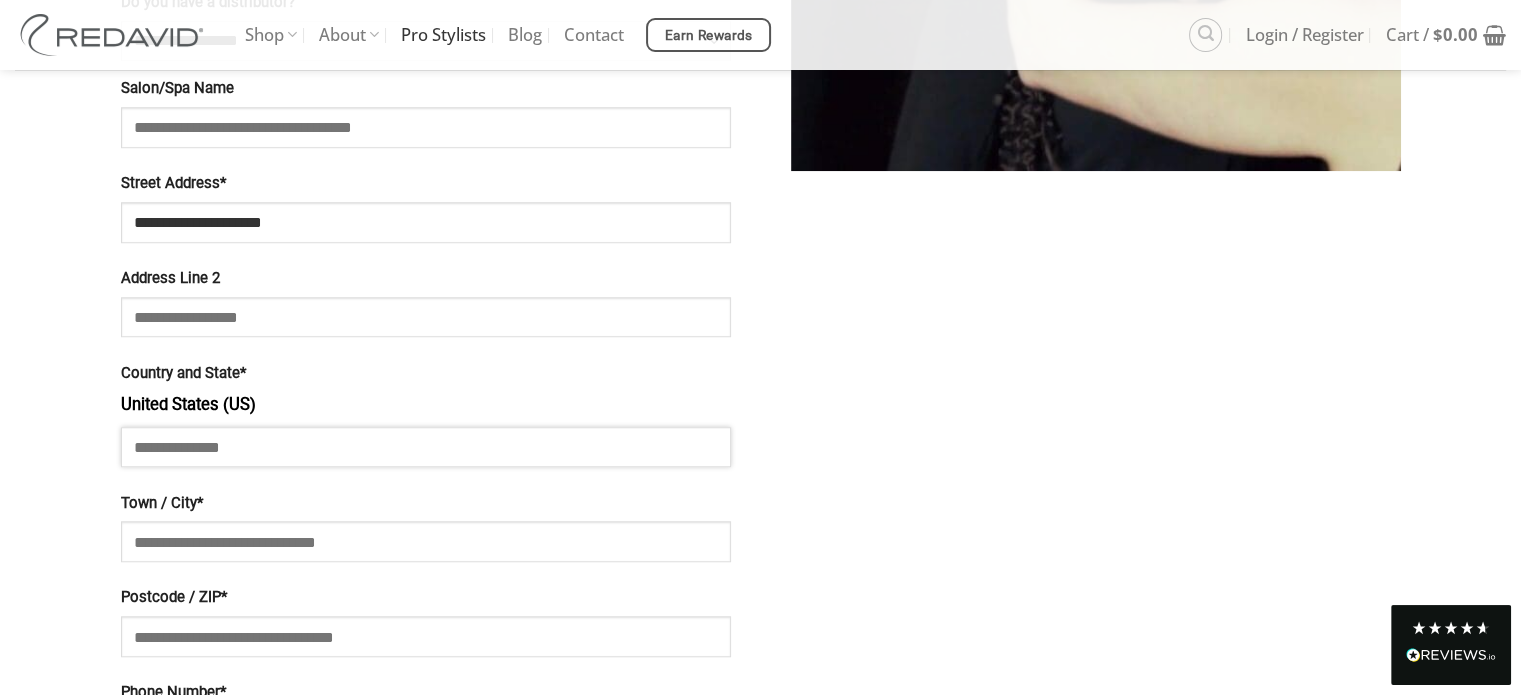 click at bounding box center (426, 447) 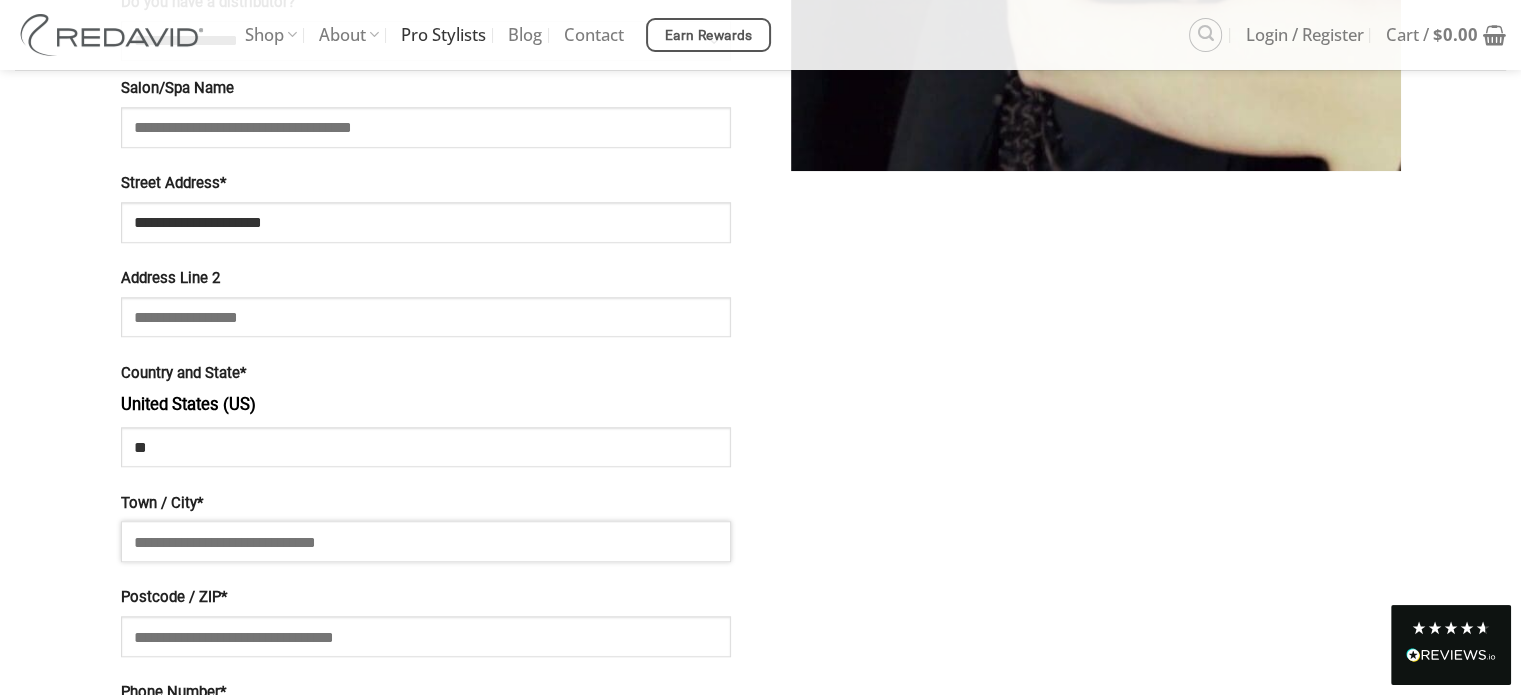 type on "**********" 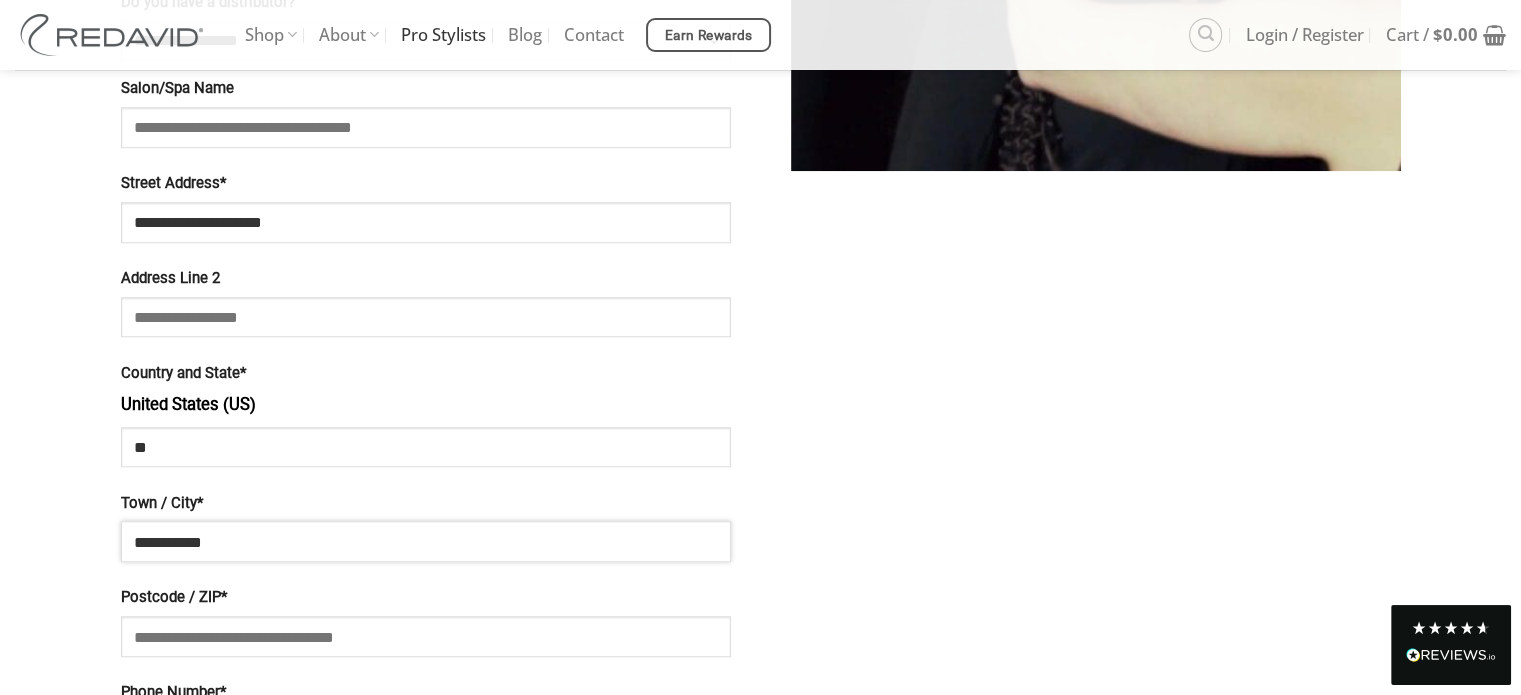 type on "*****" 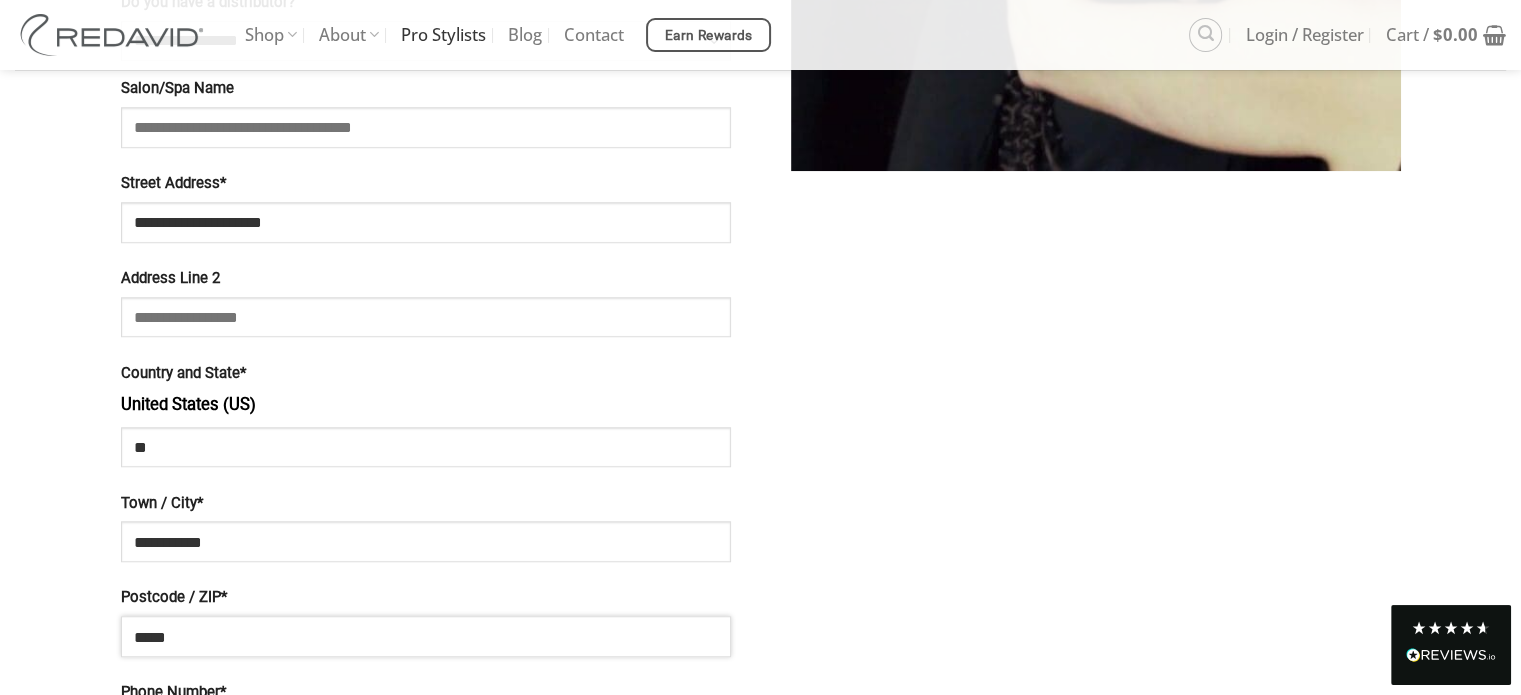 type on "**********" 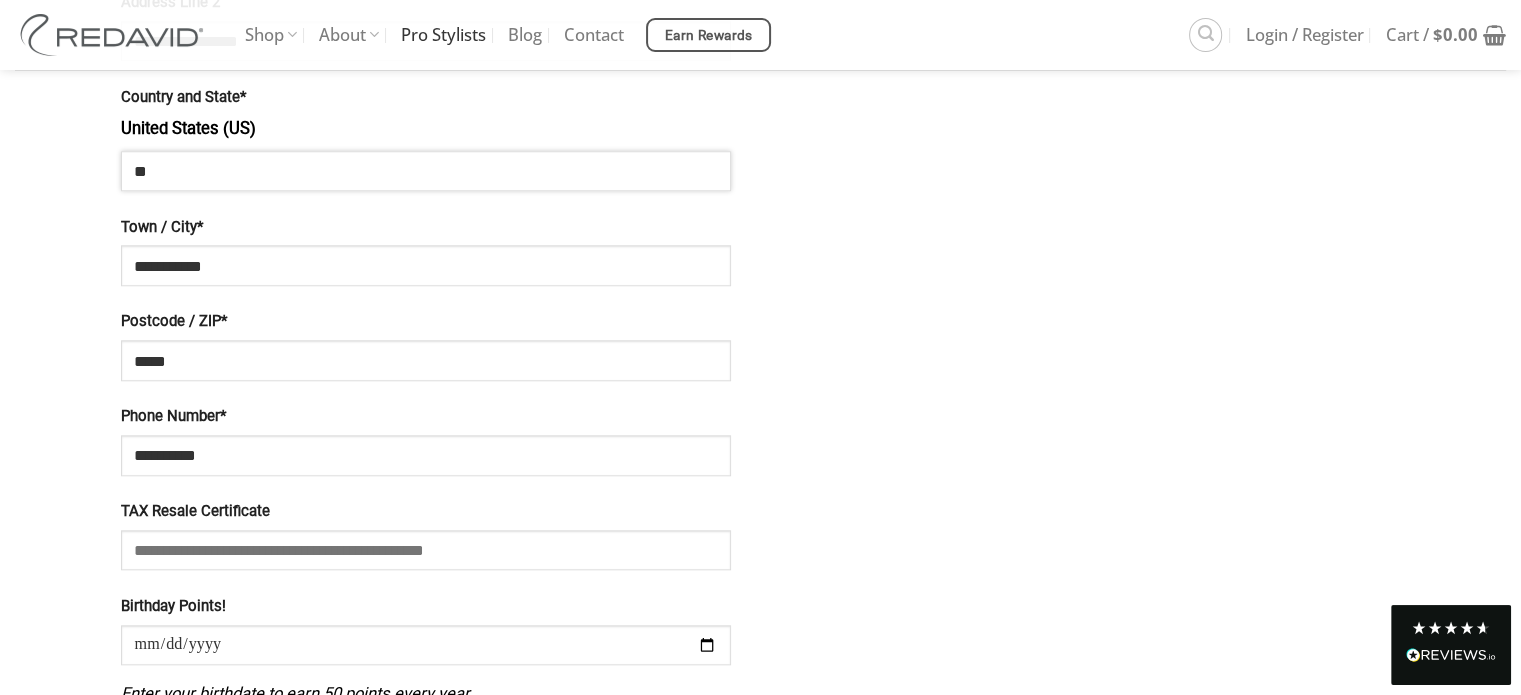 scroll, scrollTop: 1810, scrollLeft: 0, axis: vertical 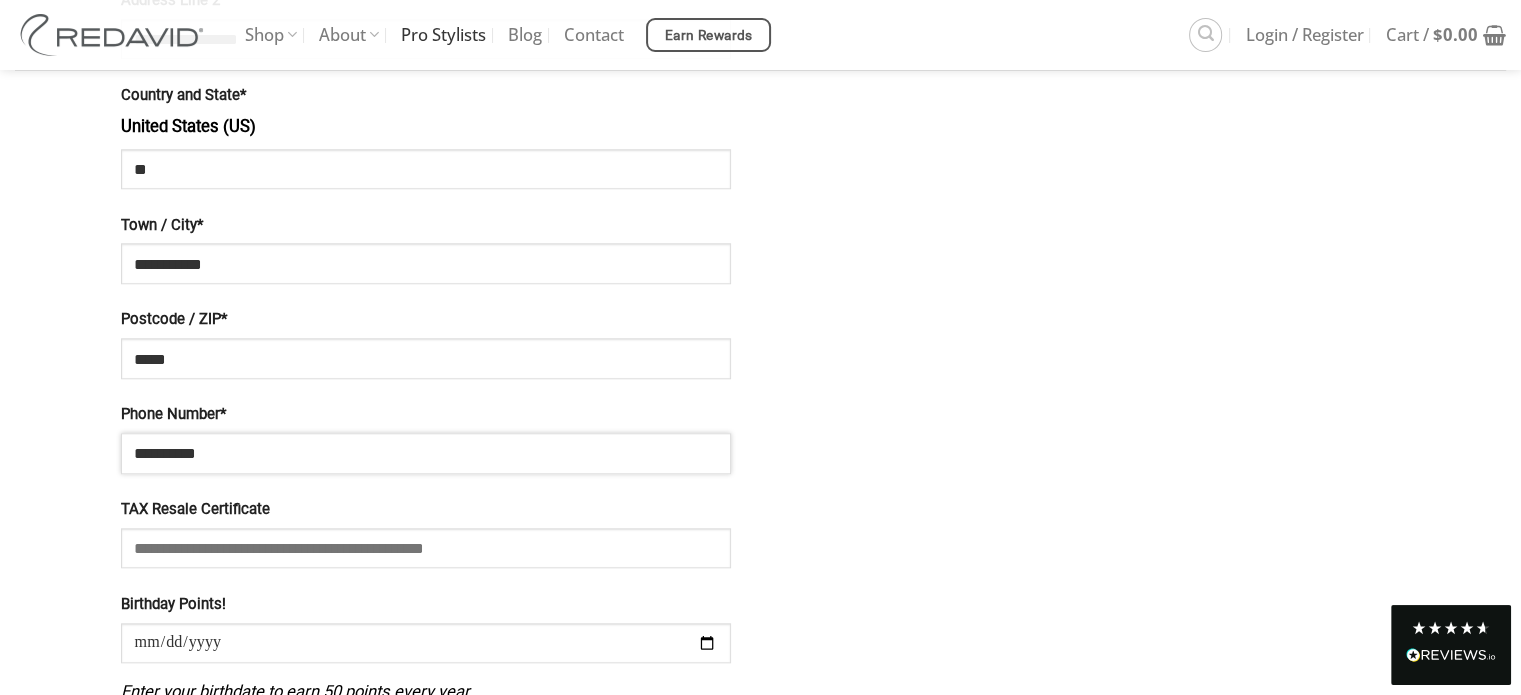 click on "**********" at bounding box center (426, 453) 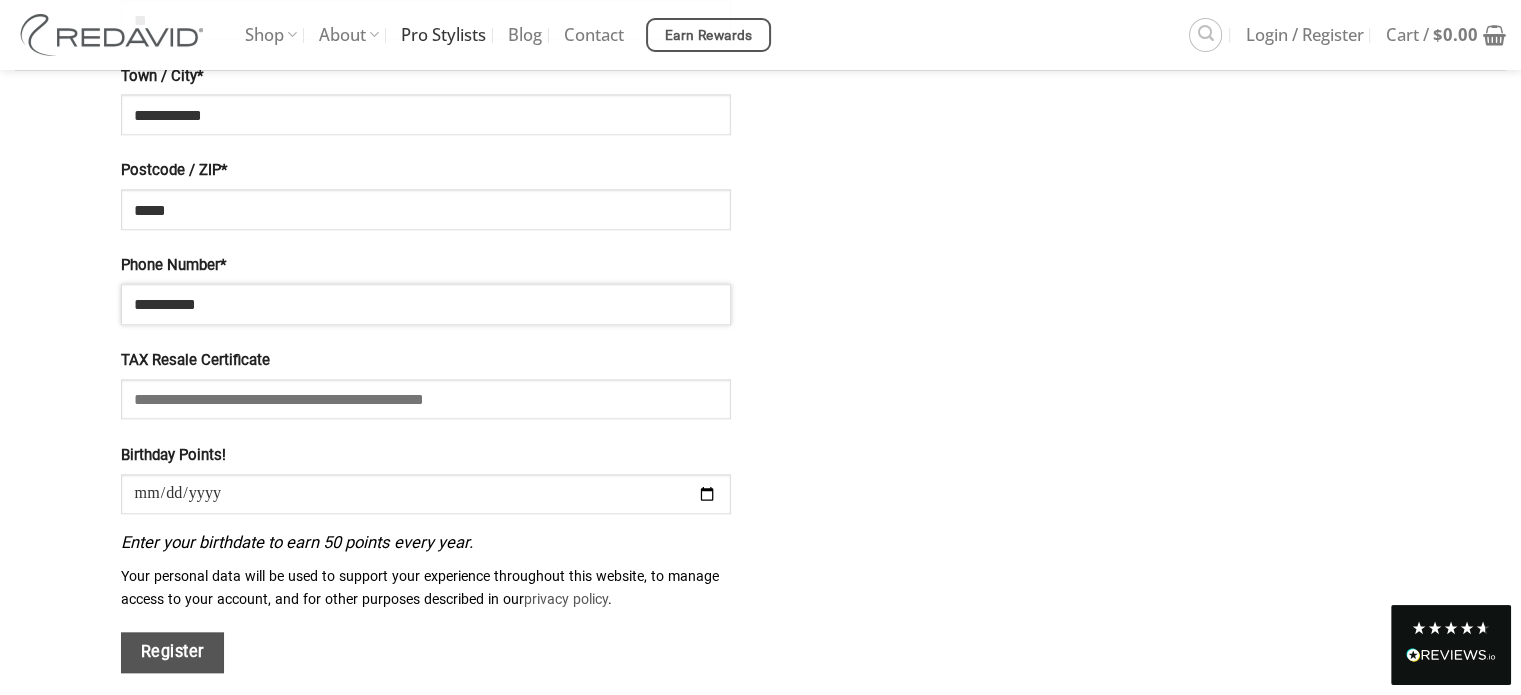 scroll, scrollTop: 1960, scrollLeft: 0, axis: vertical 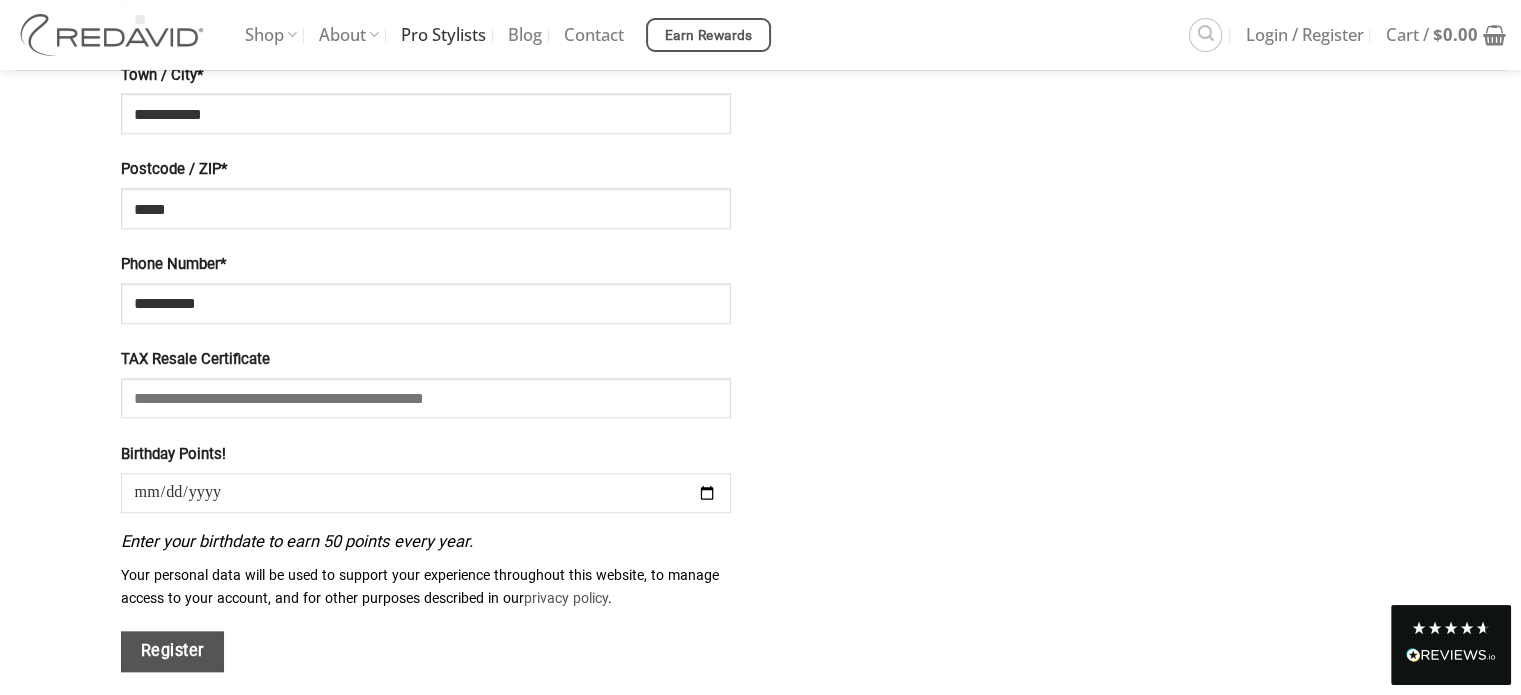 click at bounding box center [426, 493] 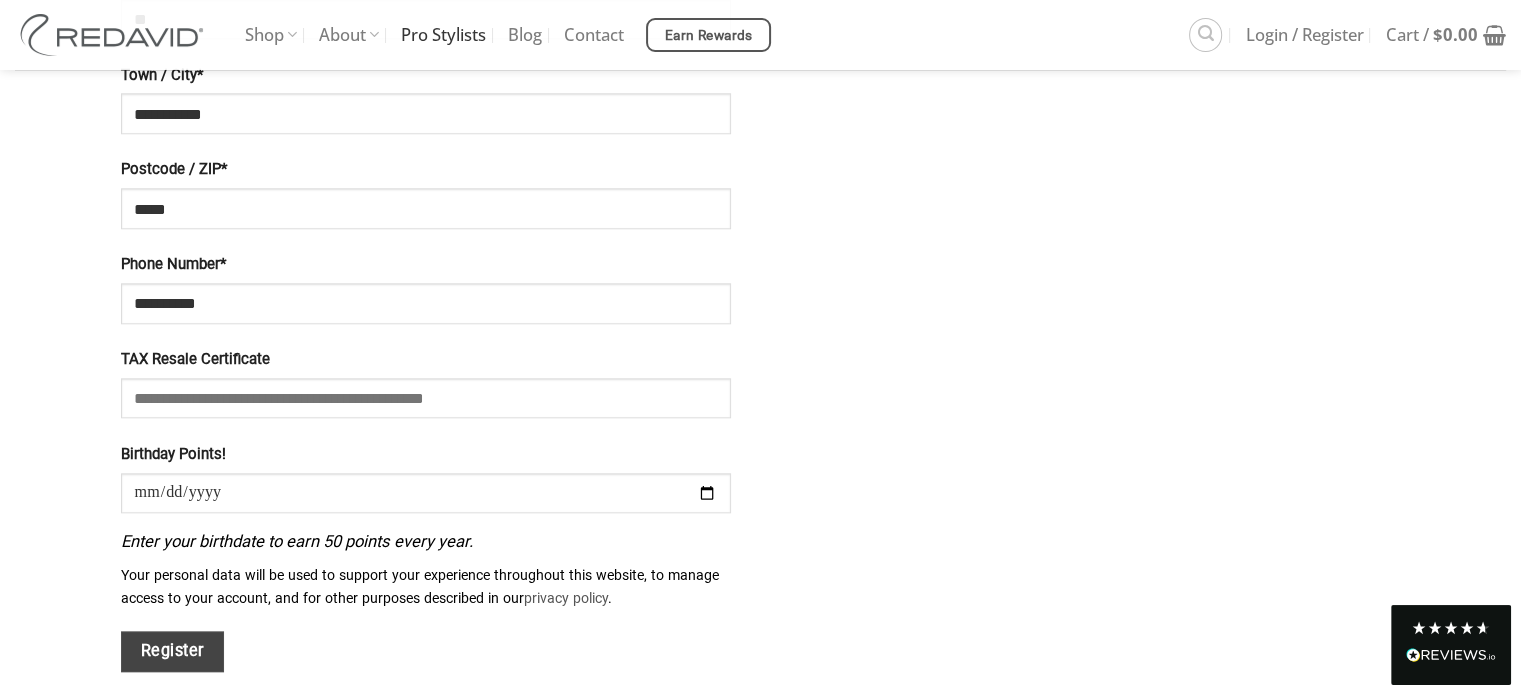click on "Register" at bounding box center (173, 651) 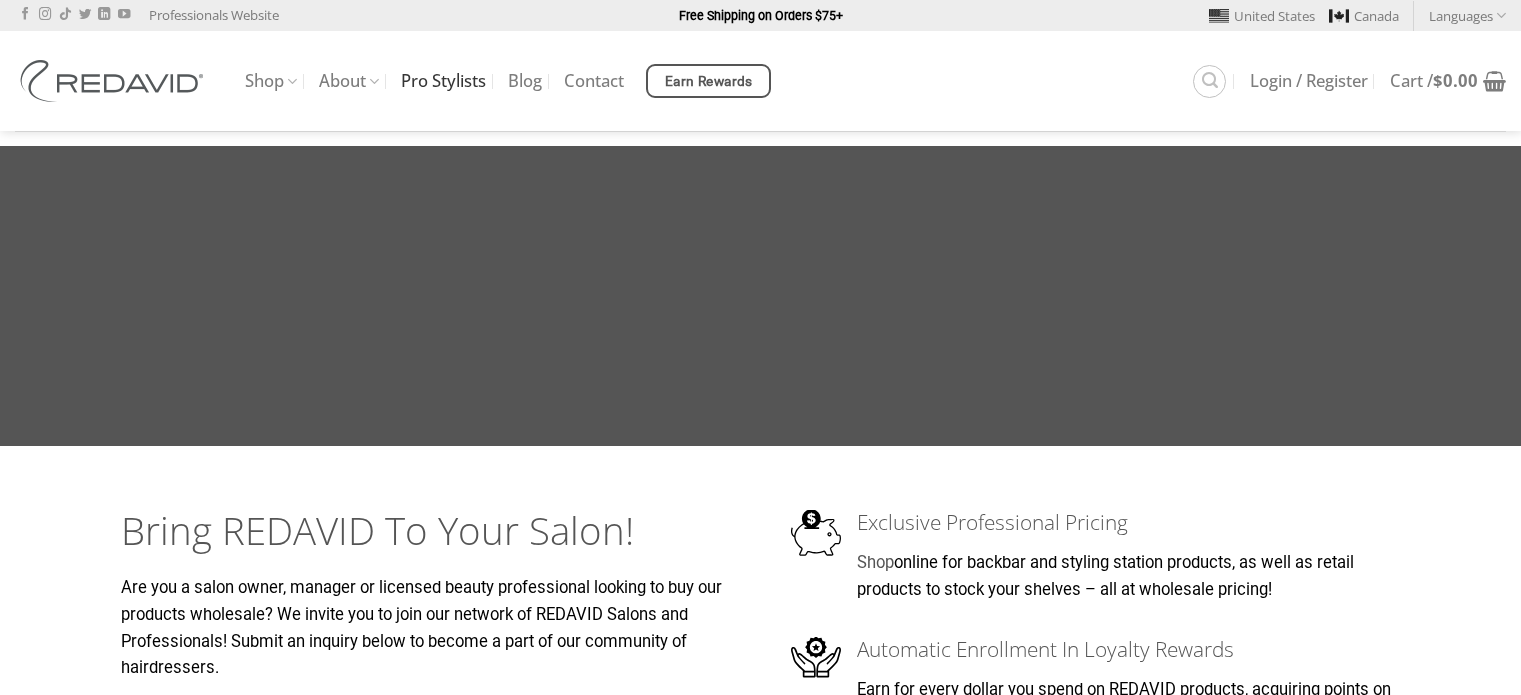 scroll, scrollTop: 0, scrollLeft: 0, axis: both 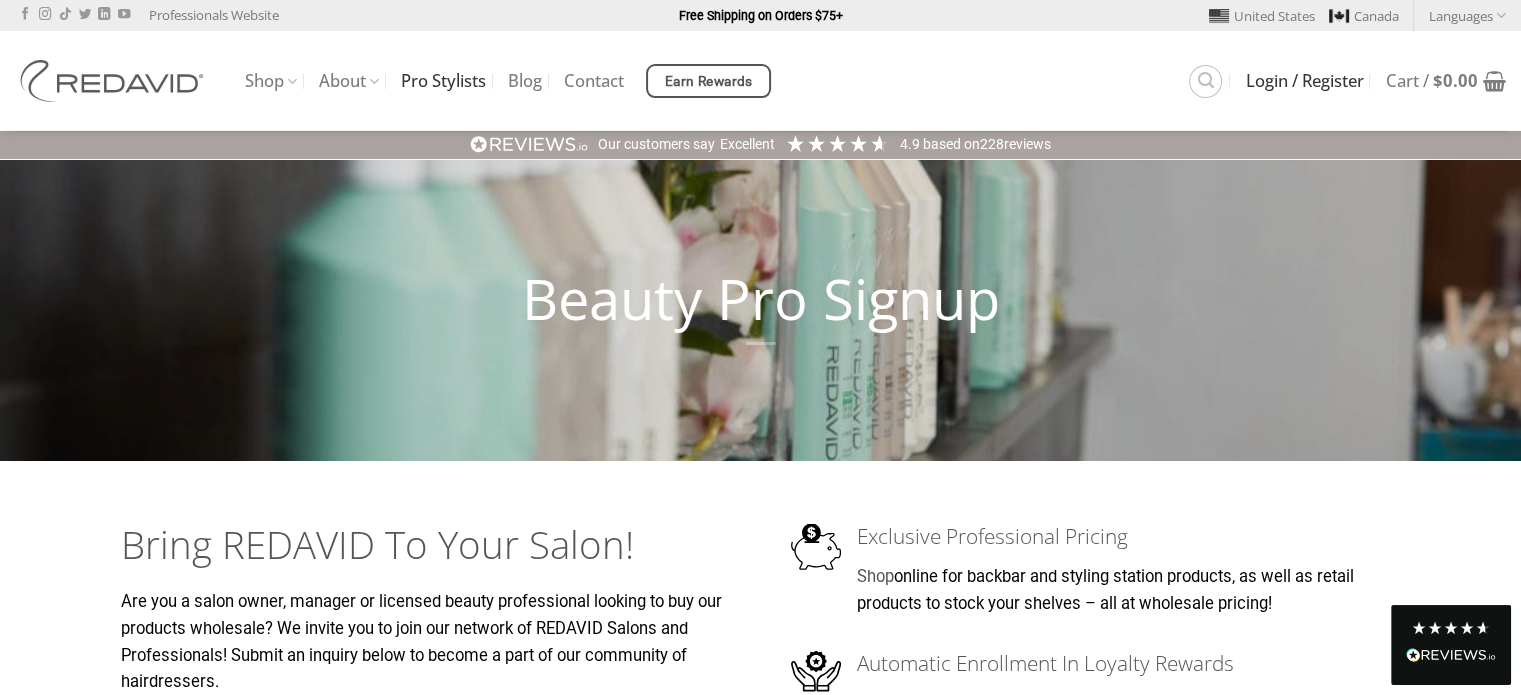 click on "Login / Register" at bounding box center (1305, 81) 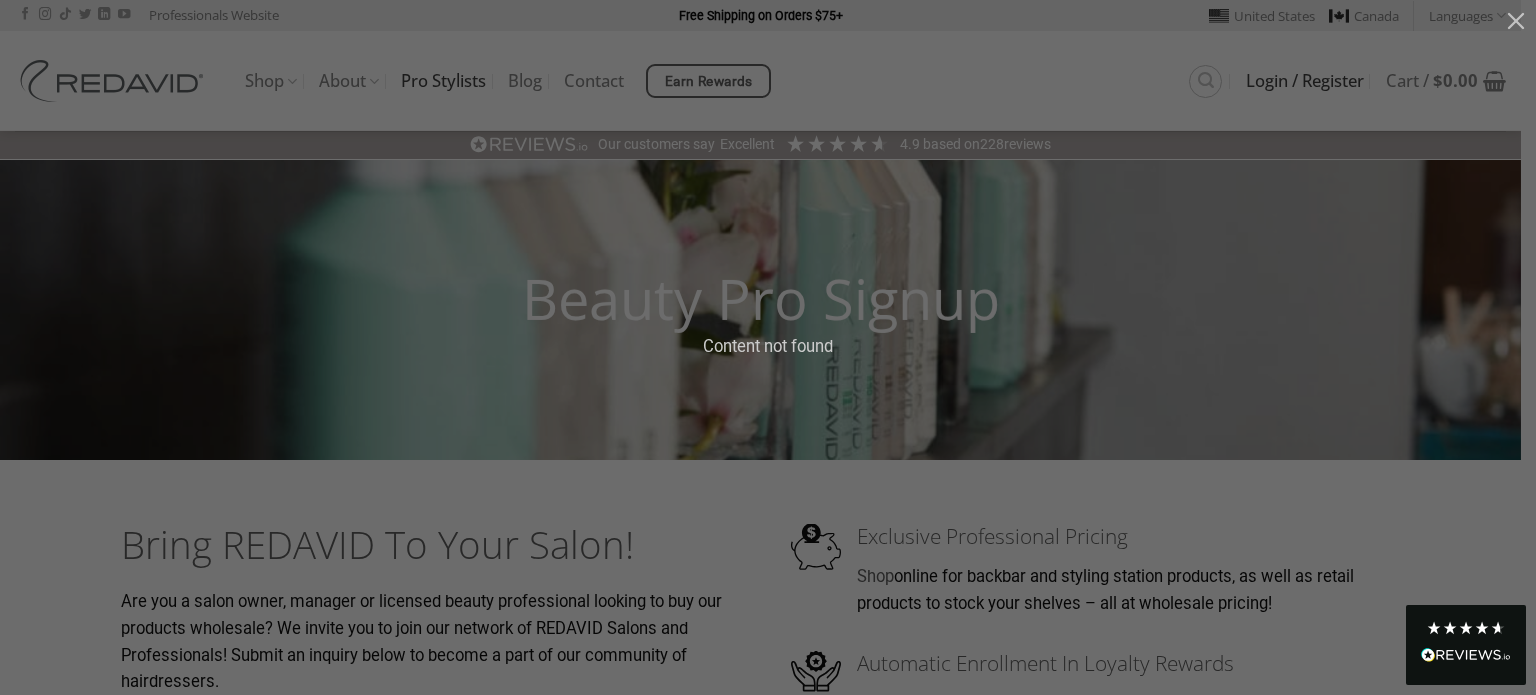 click on "Content not found" at bounding box center (768, 347) 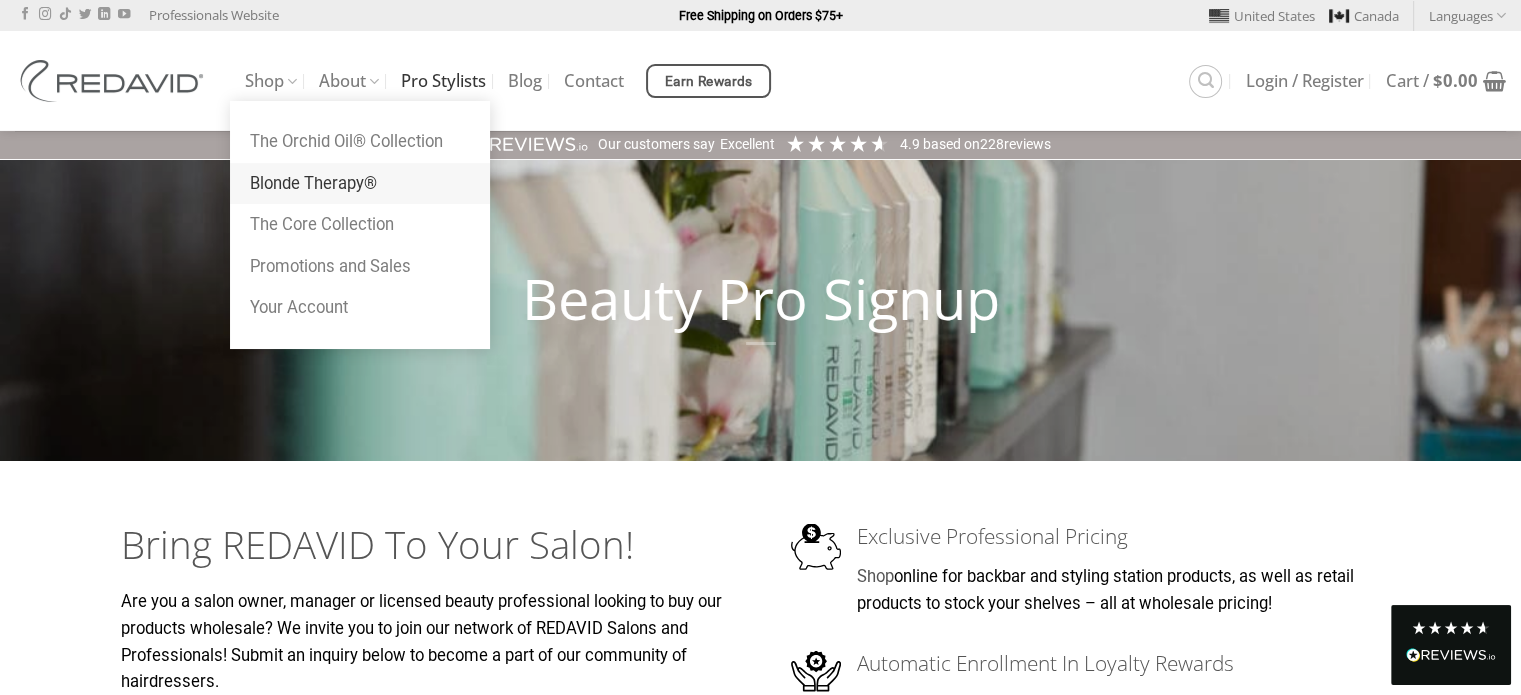 click on "Blonde Therapy®" at bounding box center (360, 184) 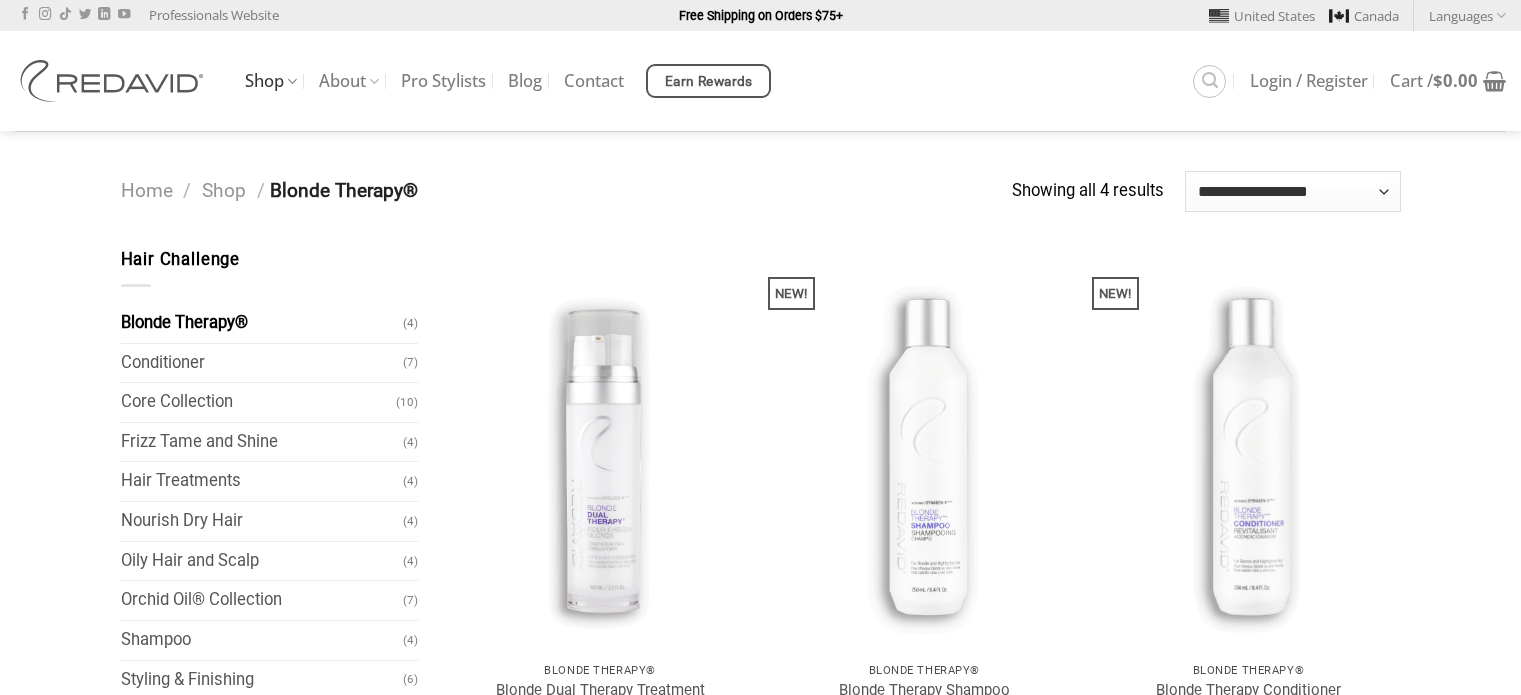 scroll, scrollTop: 0, scrollLeft: 0, axis: both 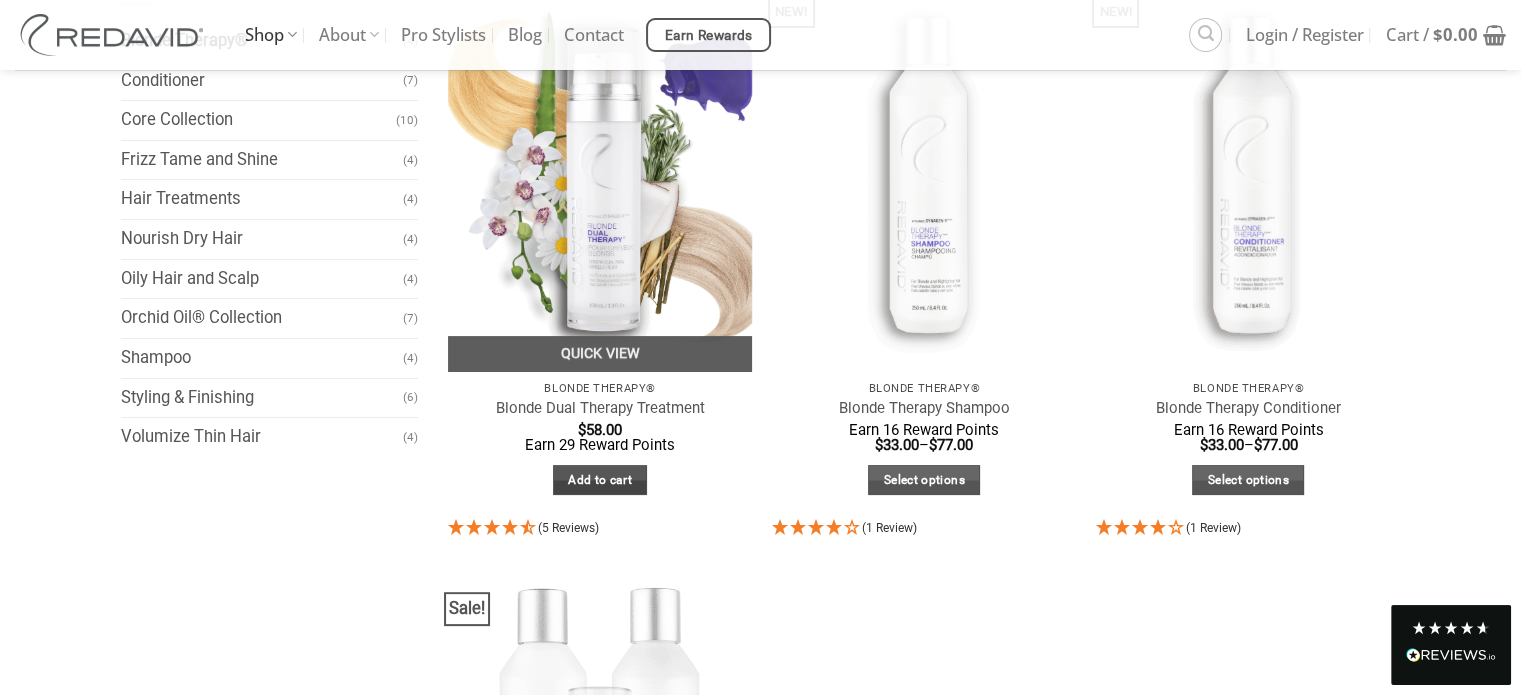 click on "Add to cart" at bounding box center [600, 480] 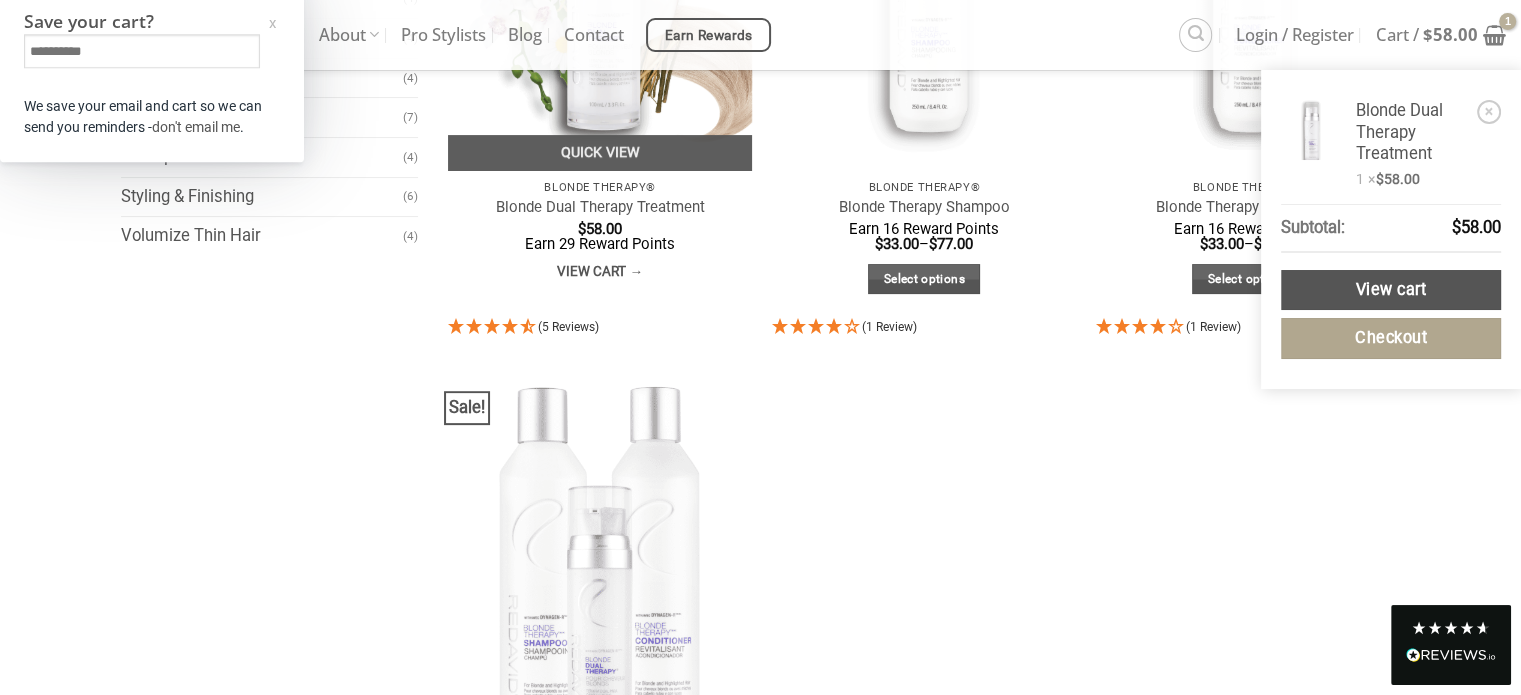 scroll, scrollTop: 512, scrollLeft: 0, axis: vertical 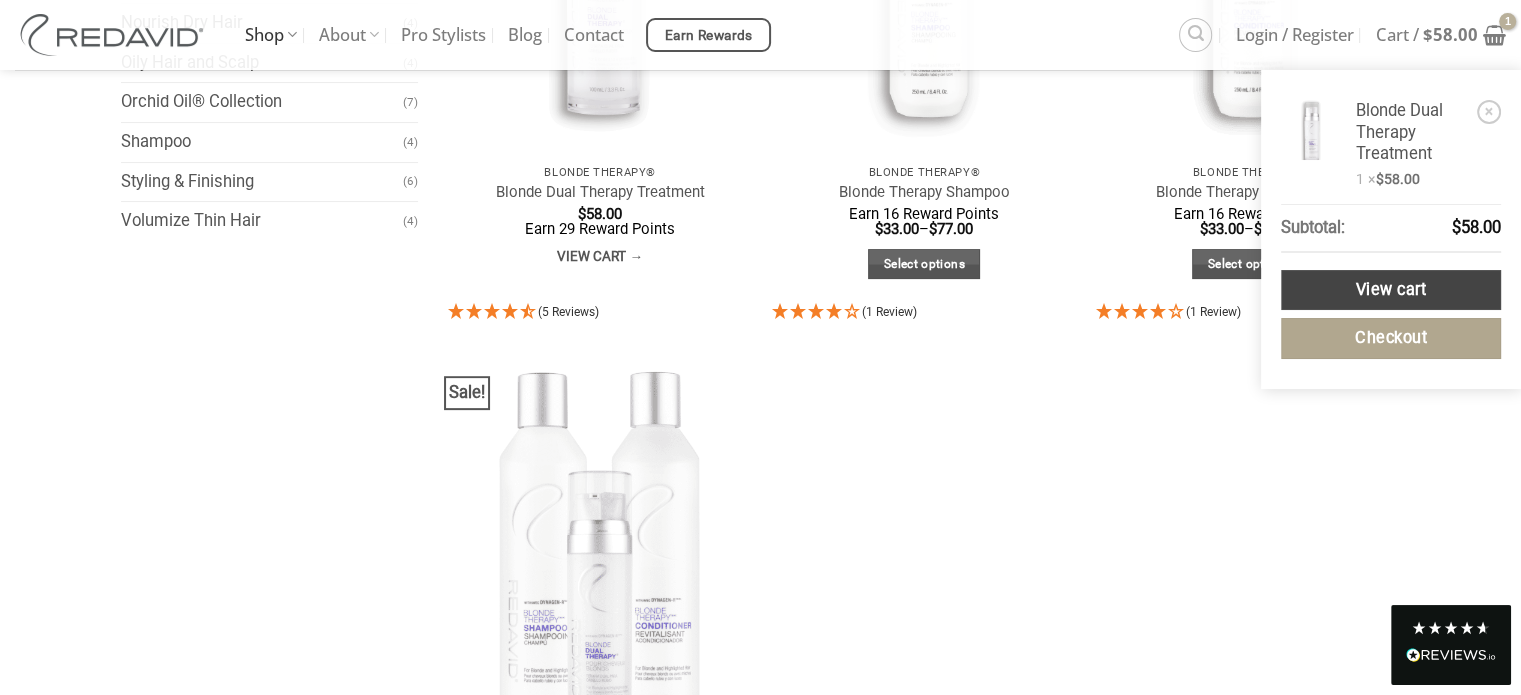 click on "View cart" at bounding box center [1391, 290] 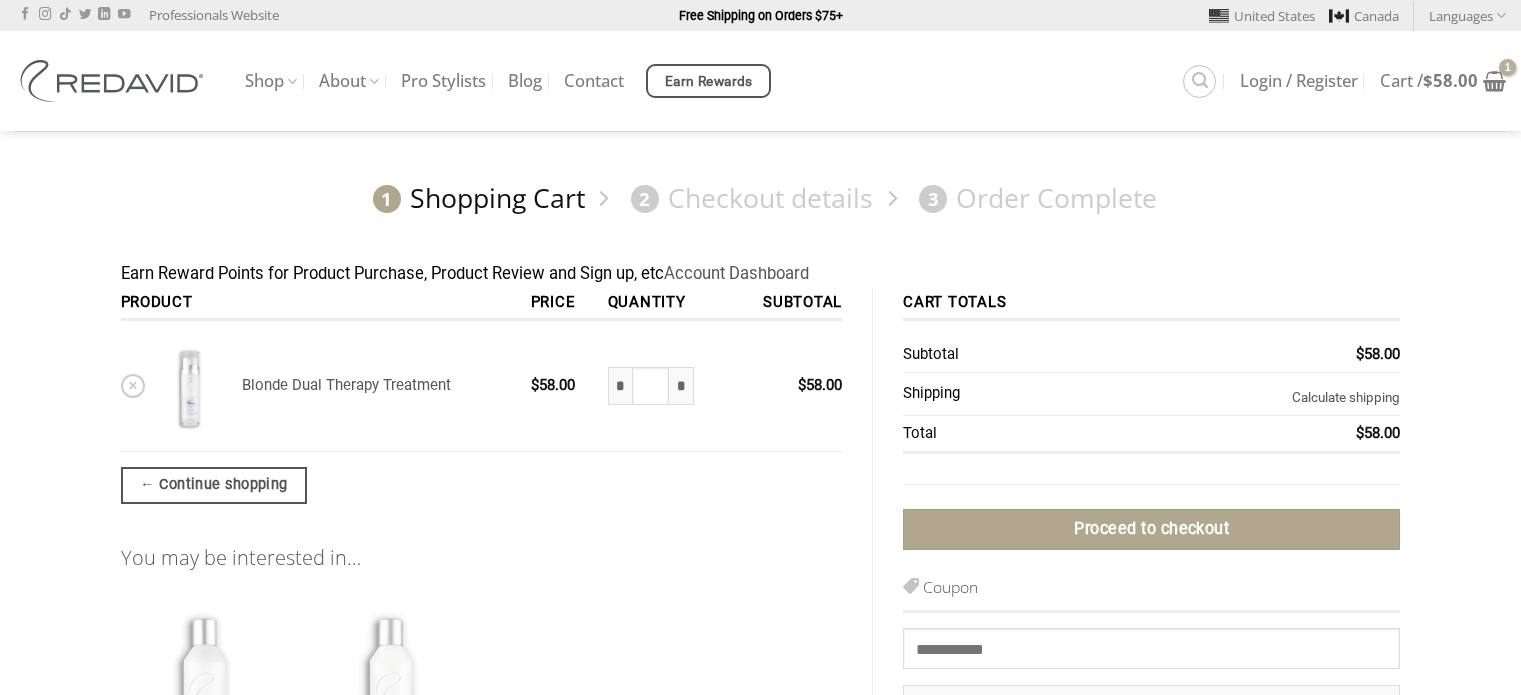 scroll, scrollTop: 0, scrollLeft: 0, axis: both 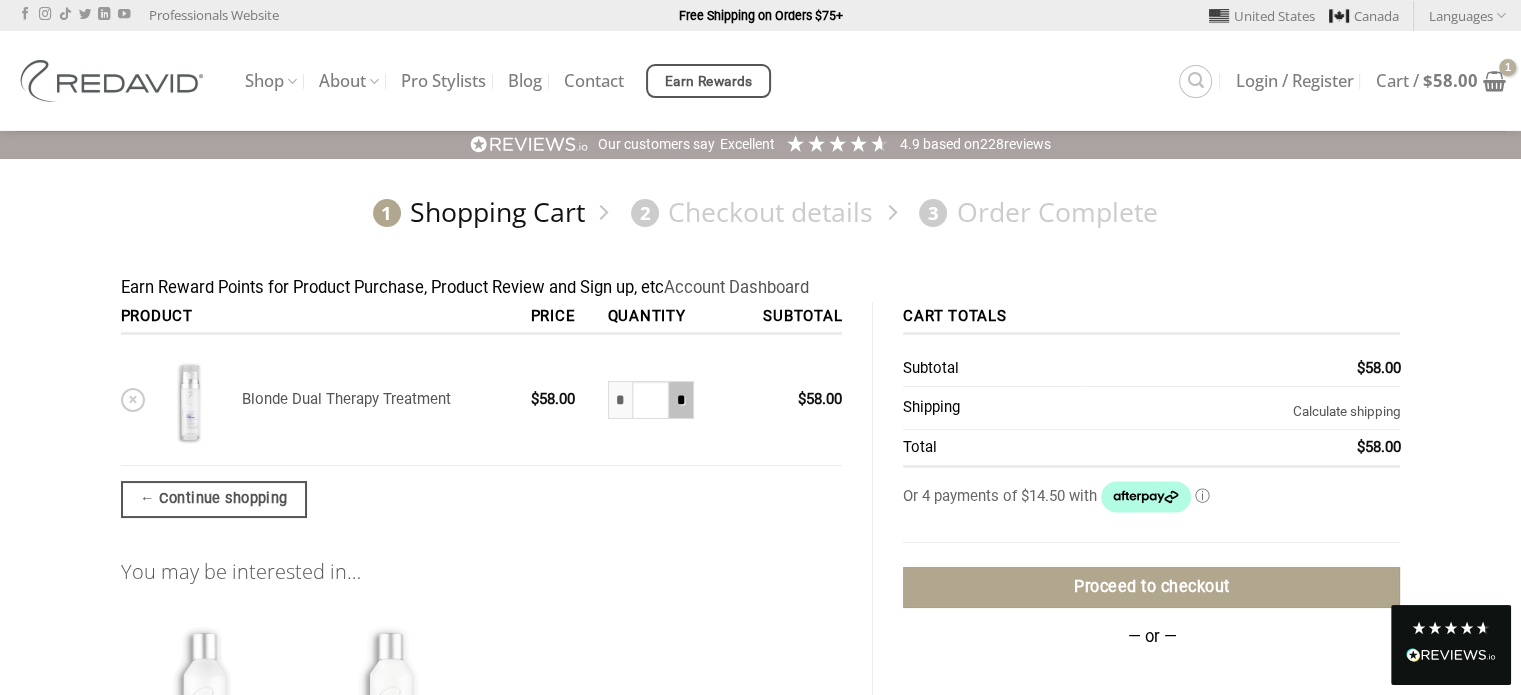 click on "*" at bounding box center [681, 400] 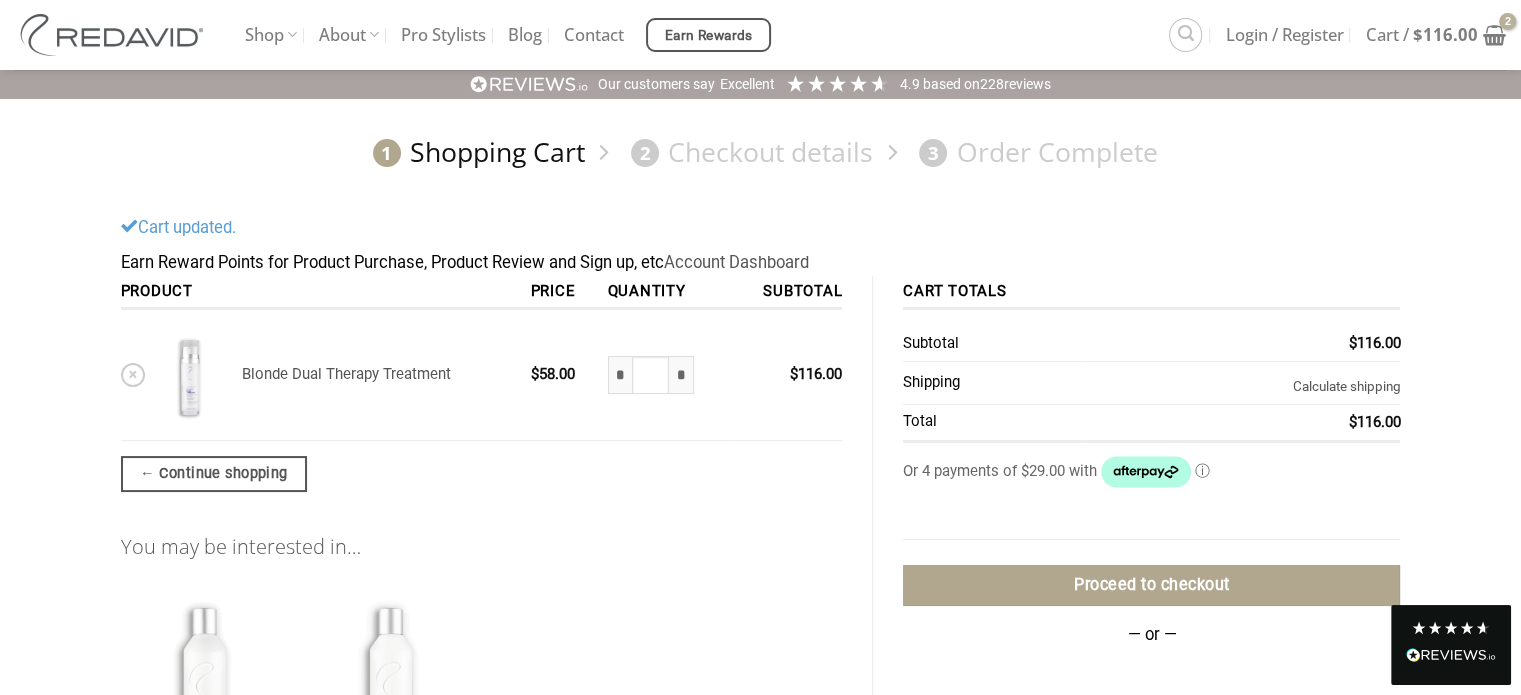 scroll, scrollTop: 59, scrollLeft: 0, axis: vertical 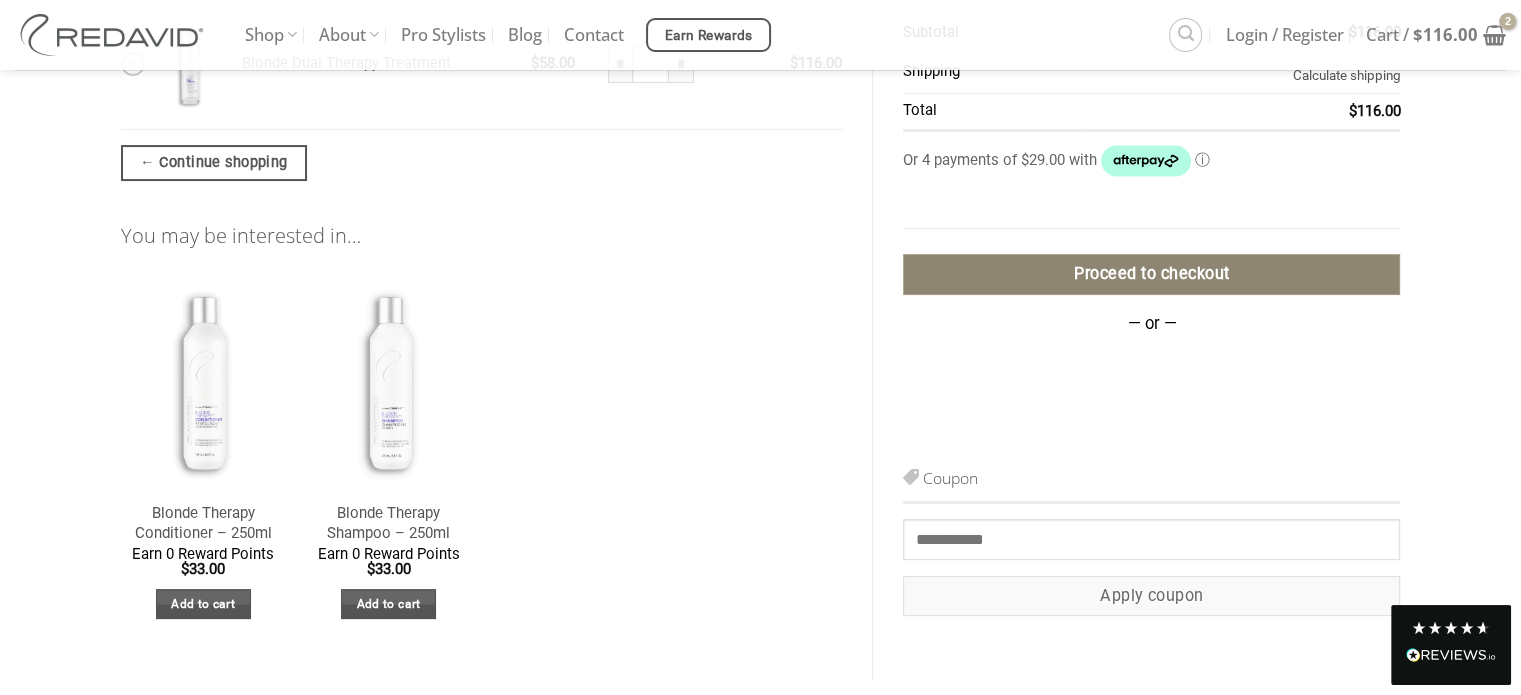 click on "Proceed to checkout" at bounding box center (1151, 274) 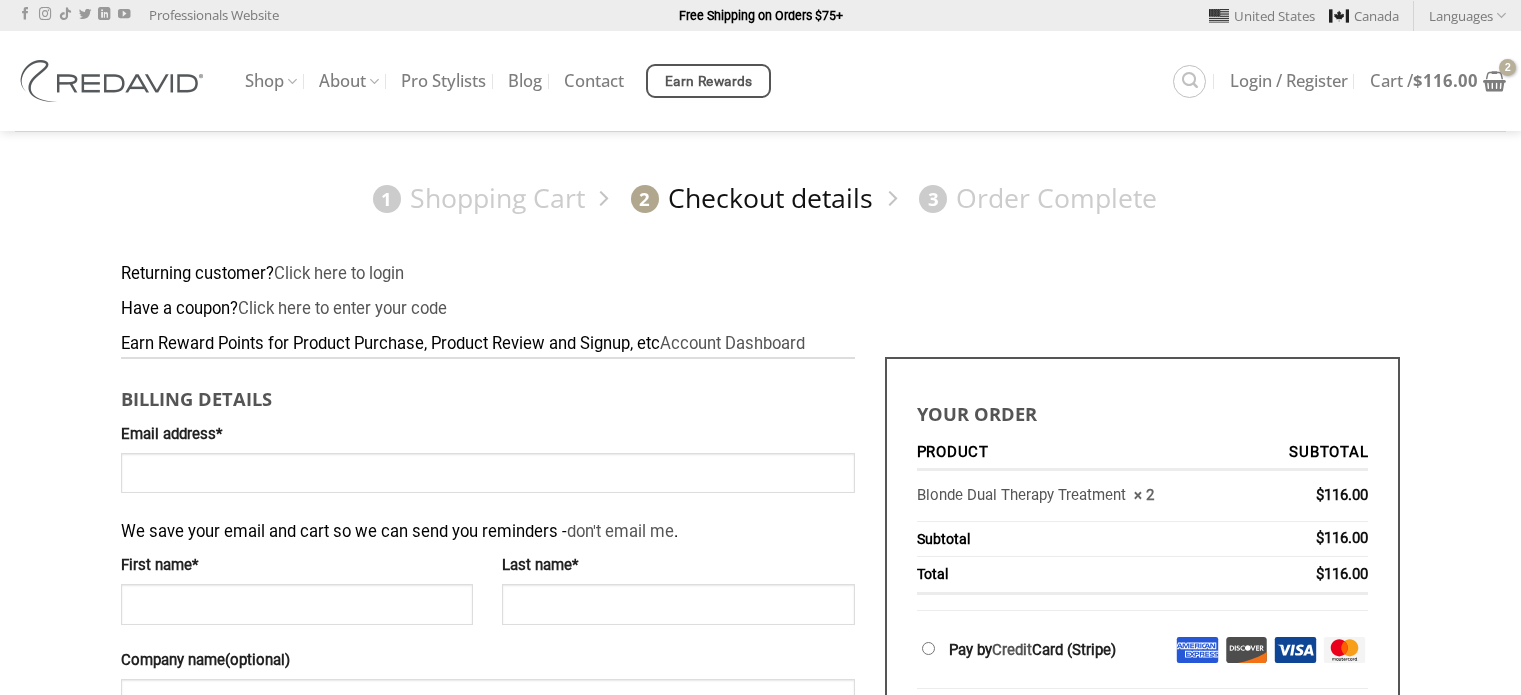 scroll, scrollTop: 0, scrollLeft: 0, axis: both 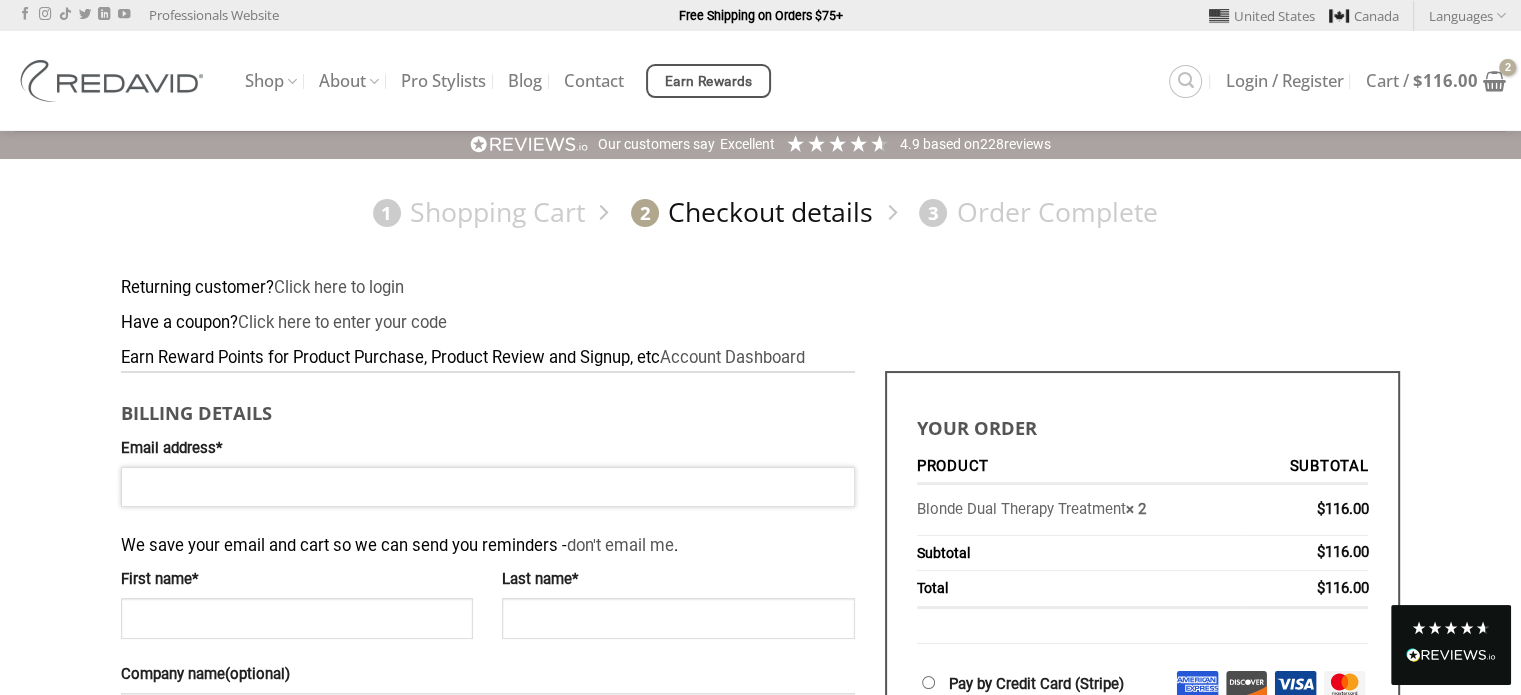click on "Email address  *" at bounding box center (488, 487) 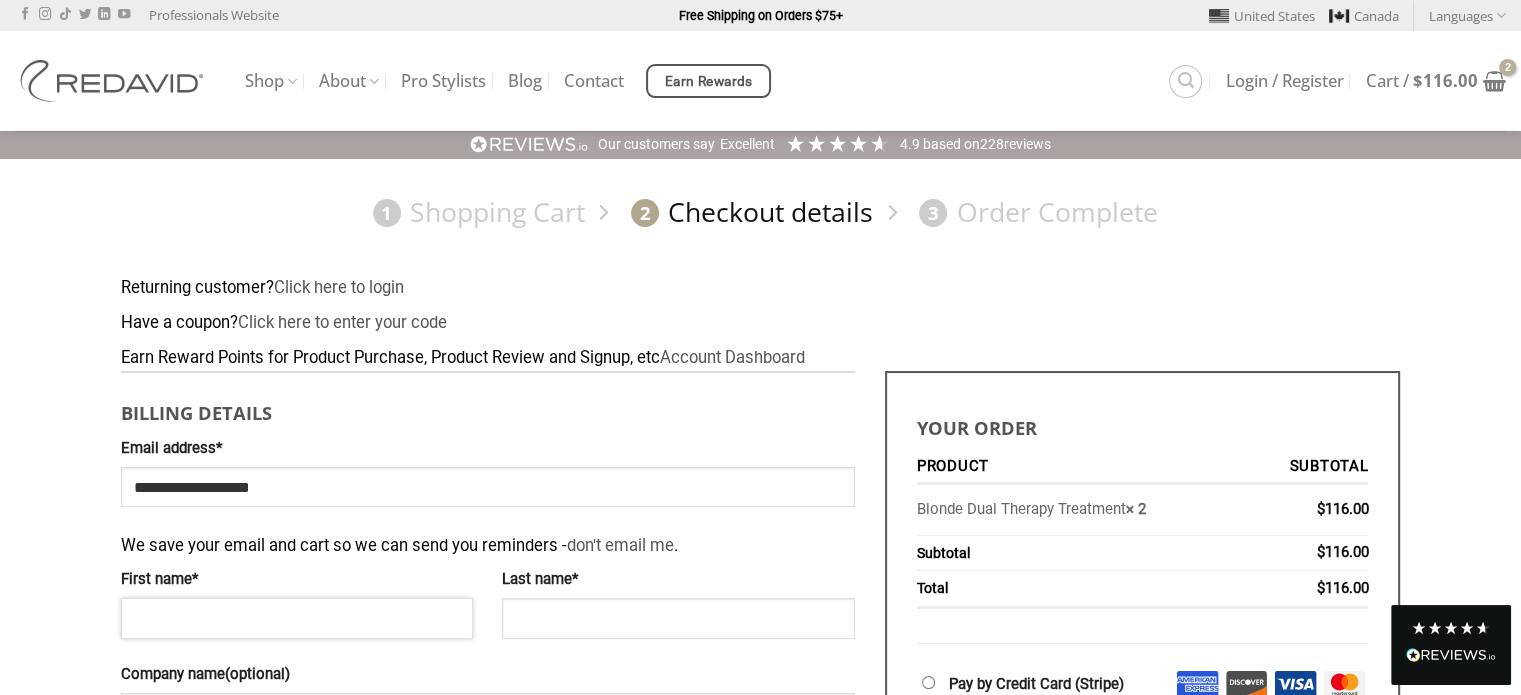 type on "*******" 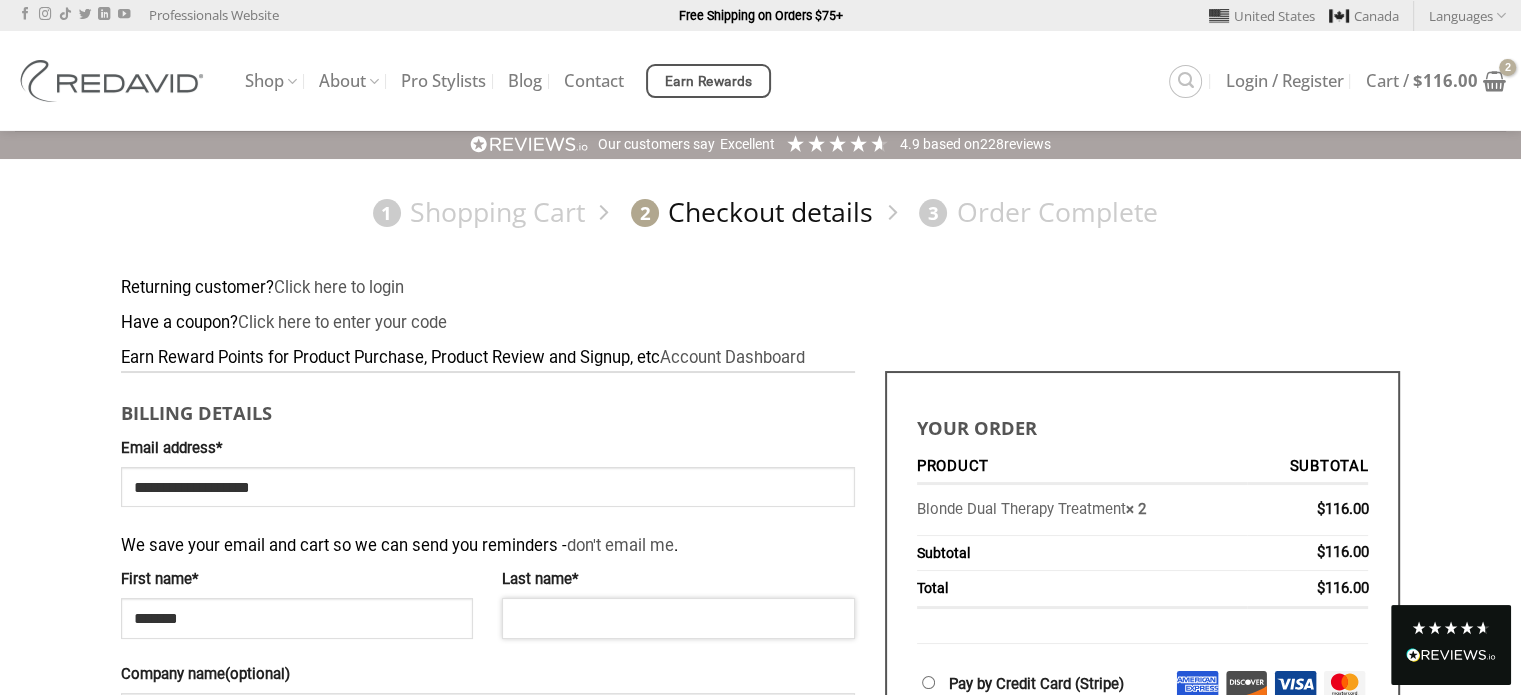 type on "**********" 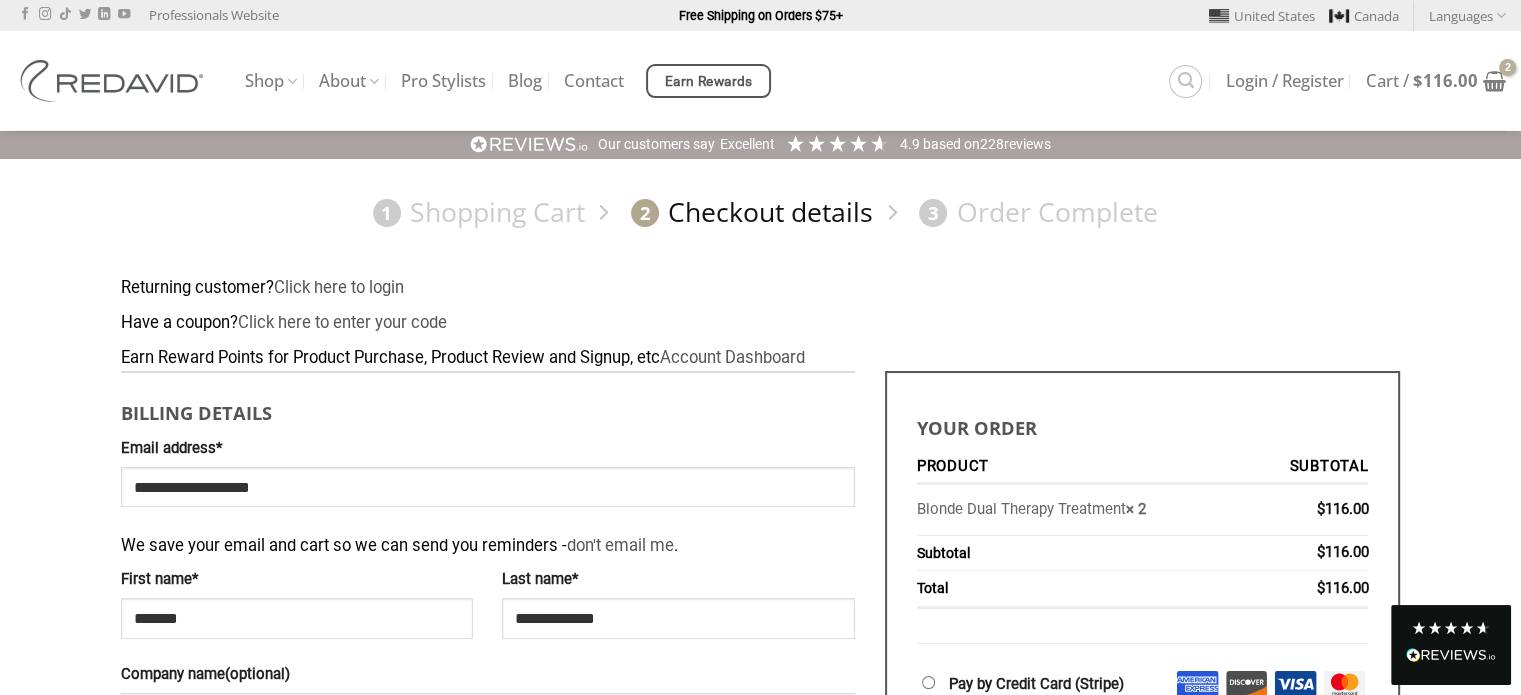 type on "**********" 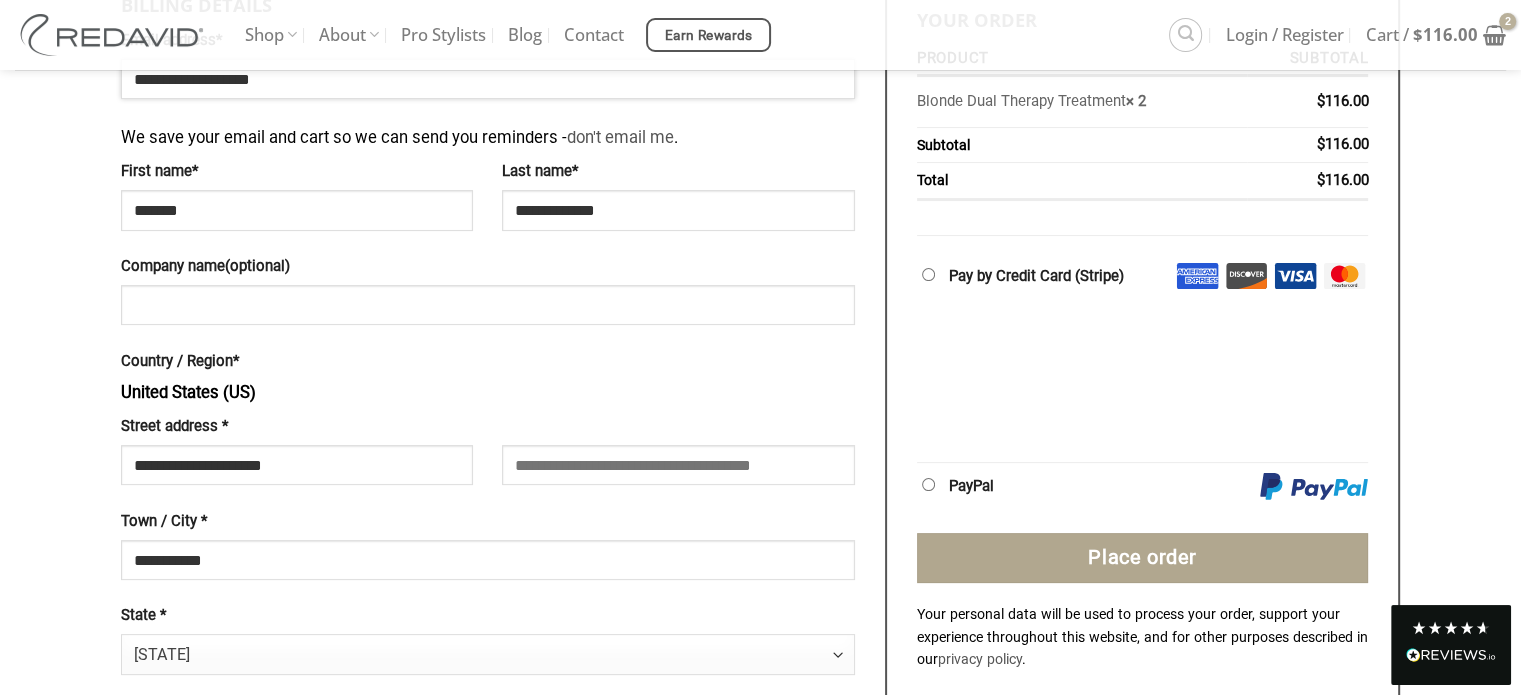 scroll, scrollTop: 0, scrollLeft: 0, axis: both 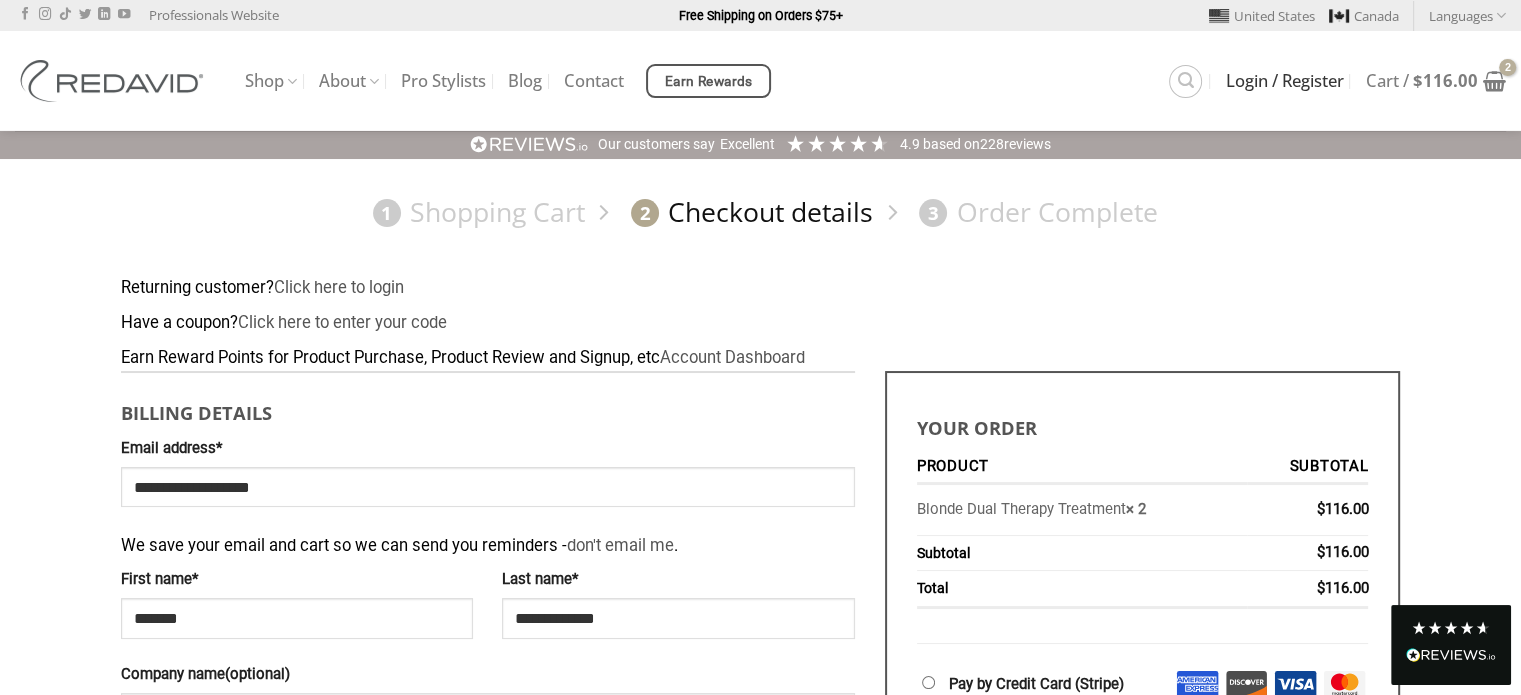 click on "Login / Register" at bounding box center (1285, 81) 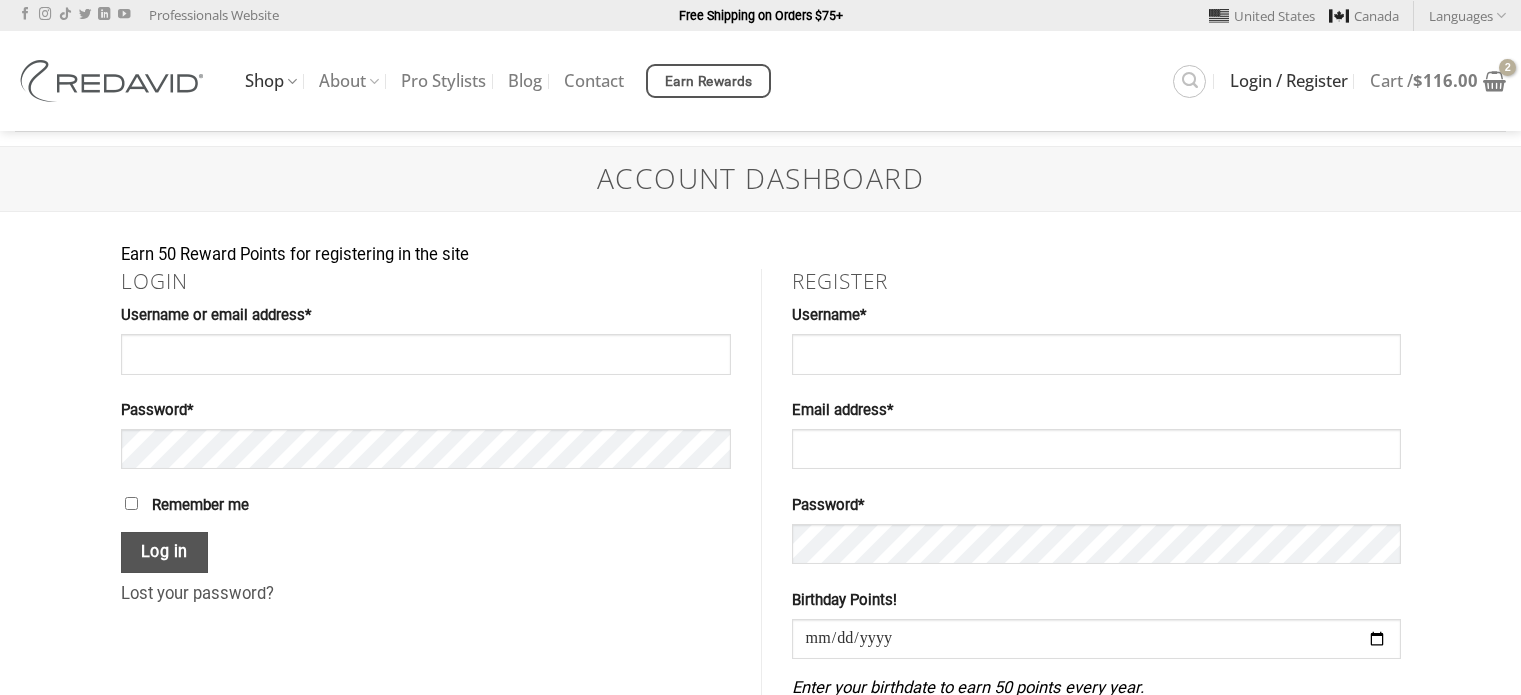 scroll, scrollTop: 0, scrollLeft: 0, axis: both 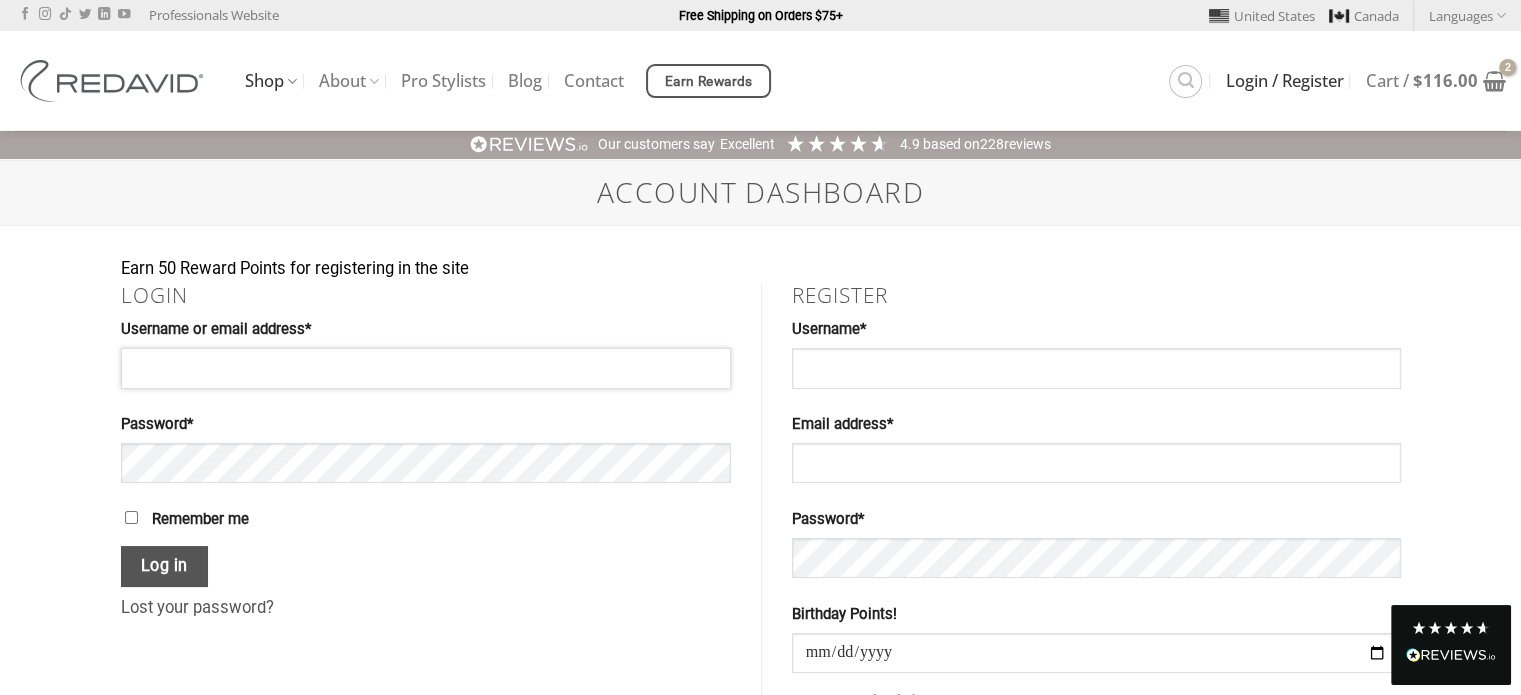 type on "**********" 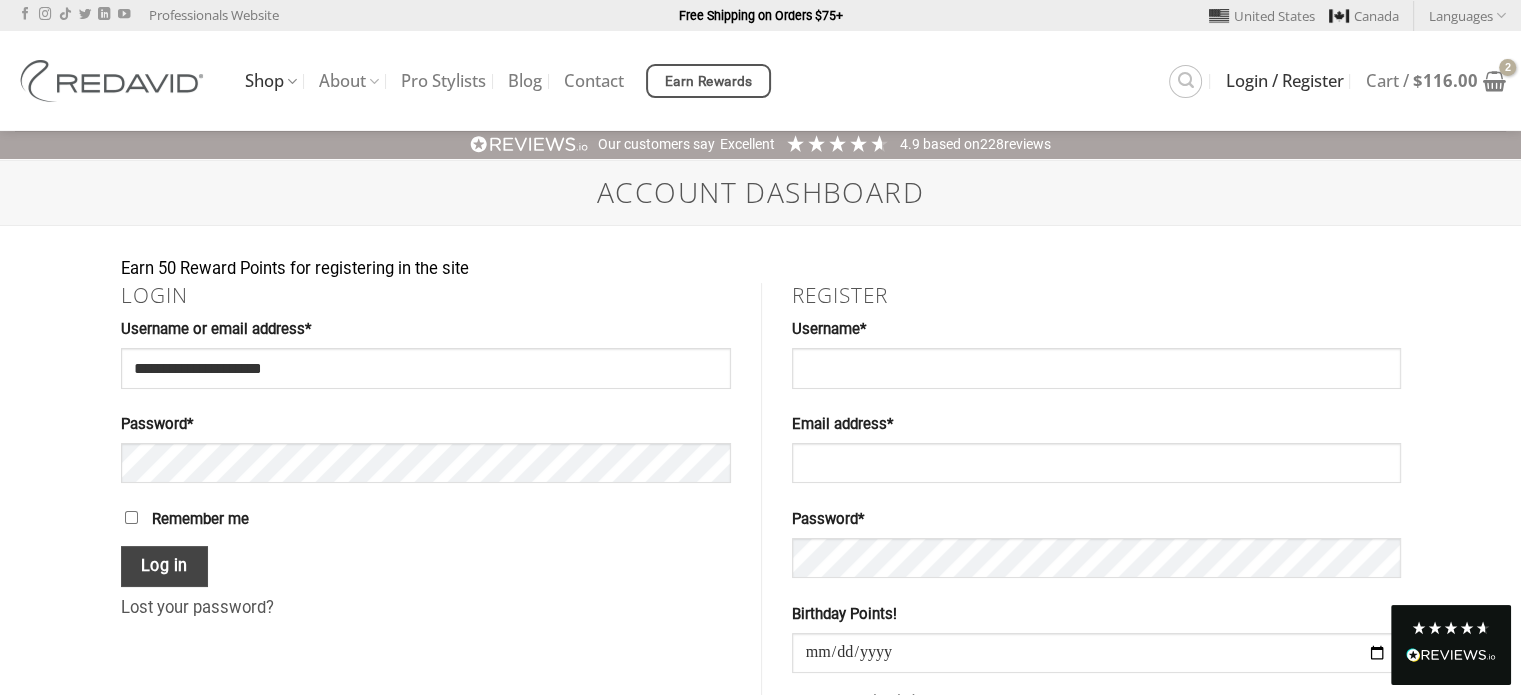 click on "Log in" at bounding box center (165, 566) 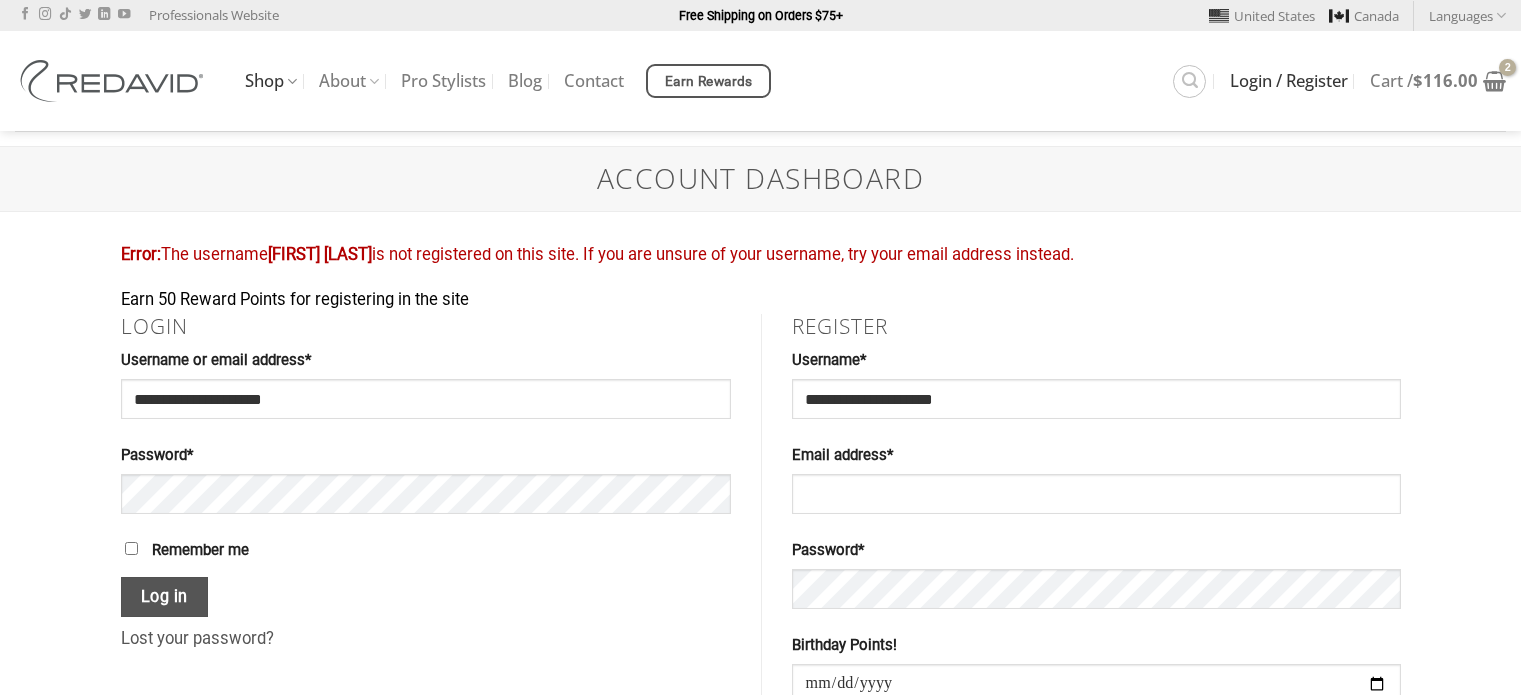 scroll, scrollTop: 0, scrollLeft: 0, axis: both 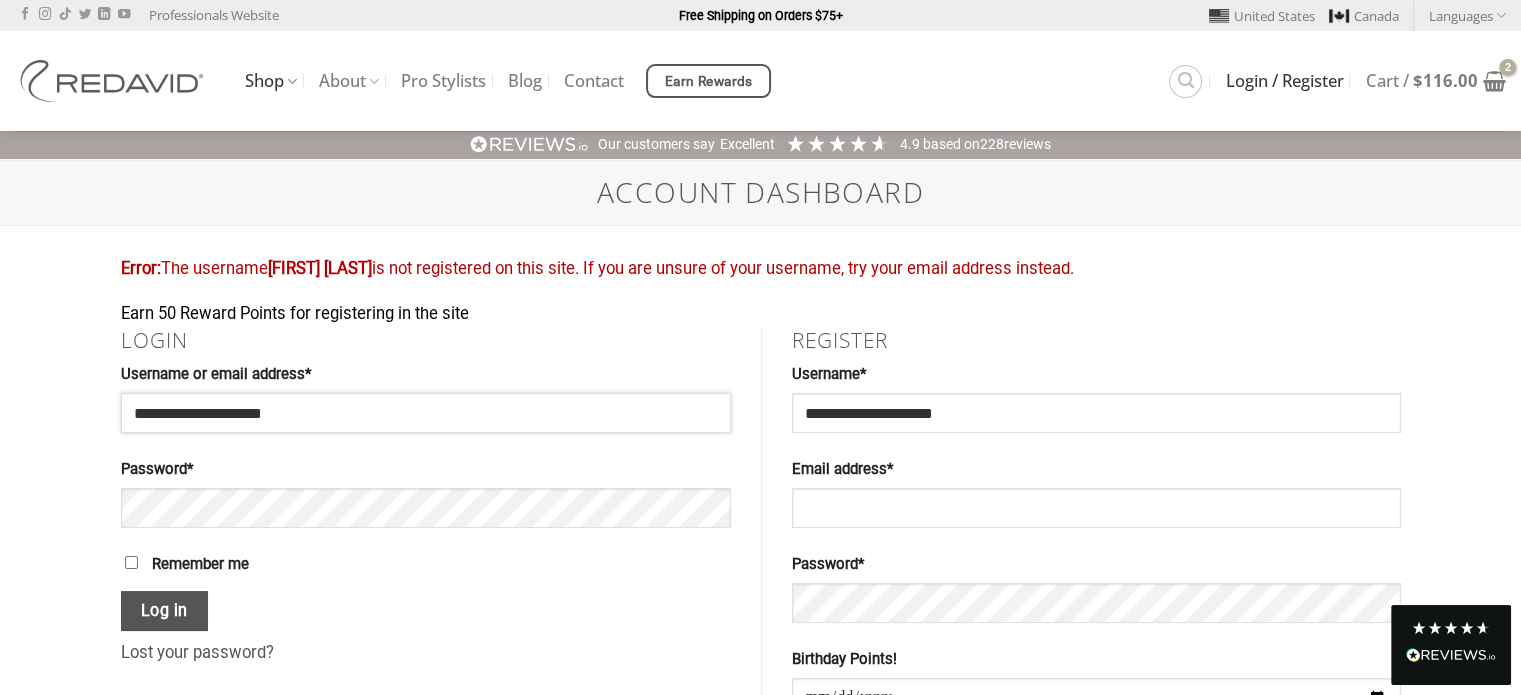 click on "**********" at bounding box center [426, 413] 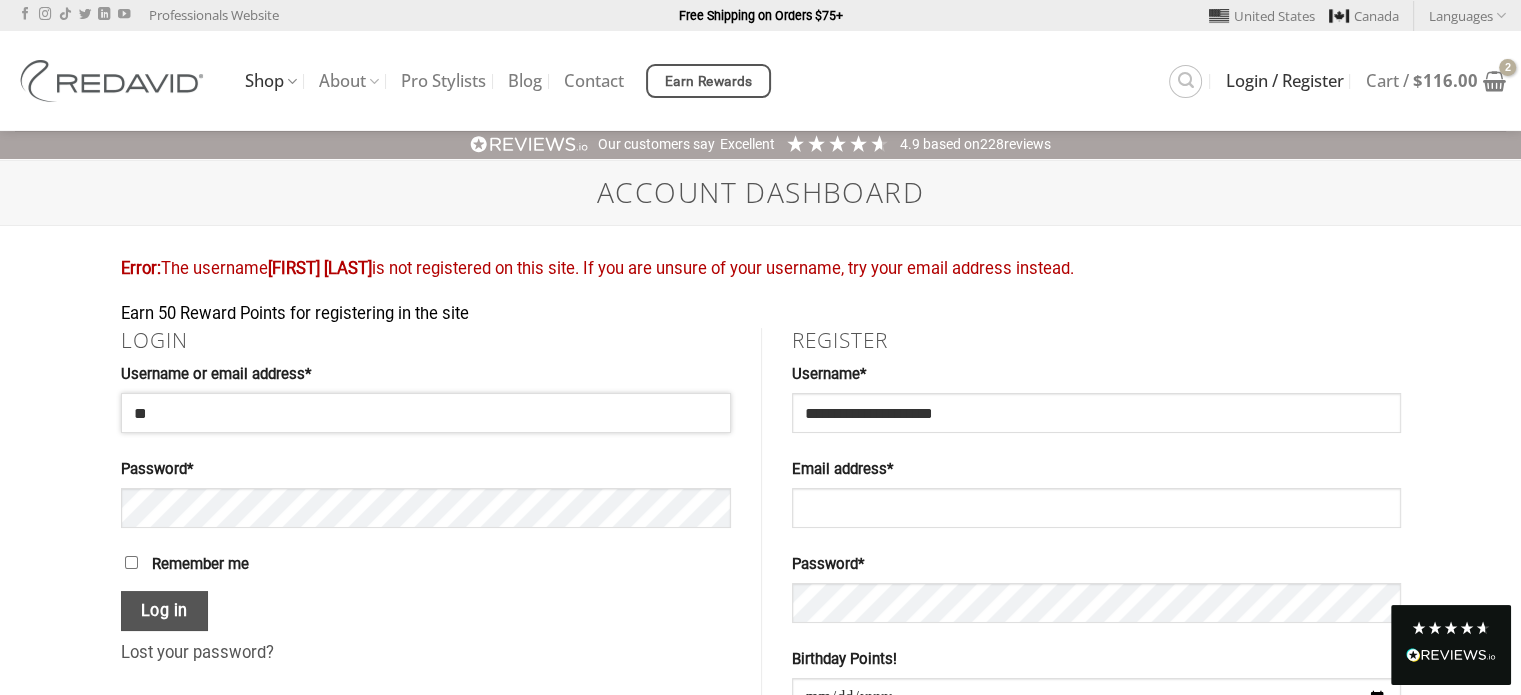 type on "*" 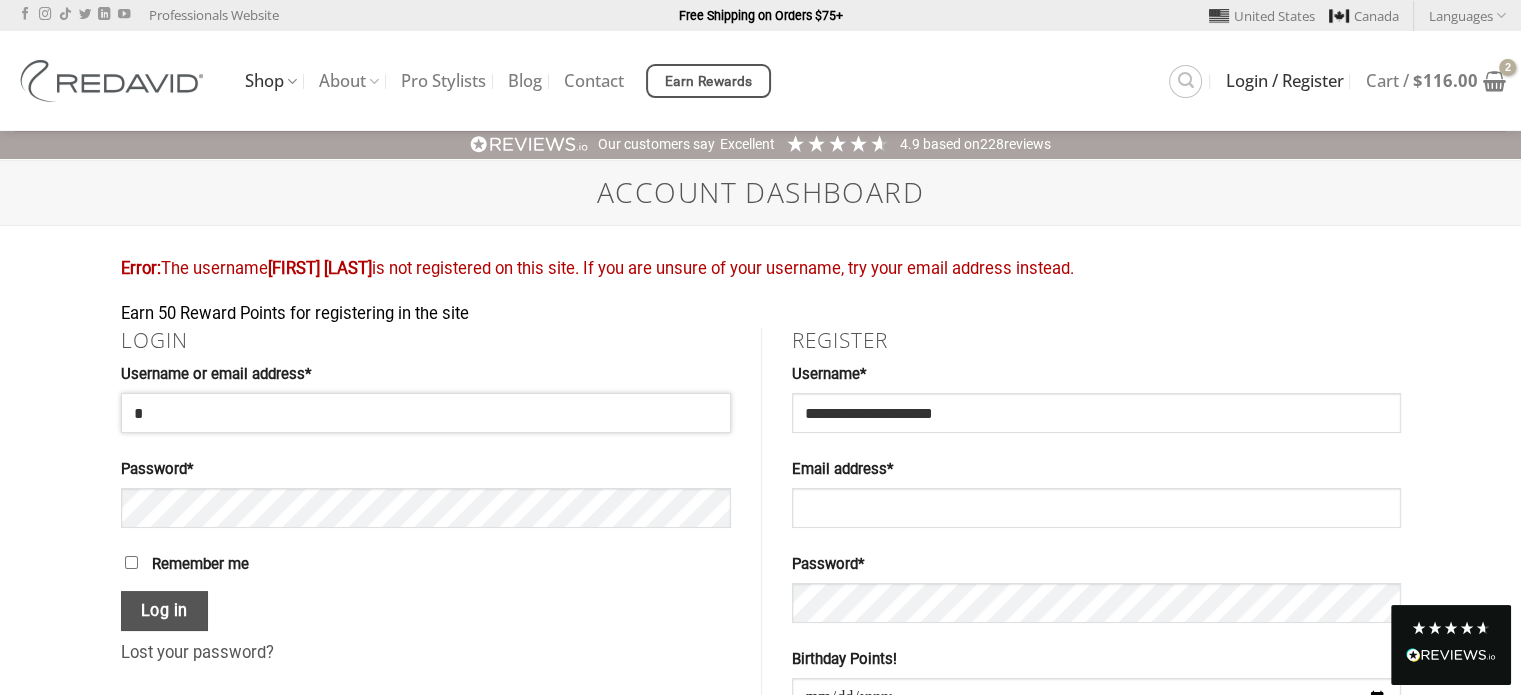 click on "*" at bounding box center (426, 413) 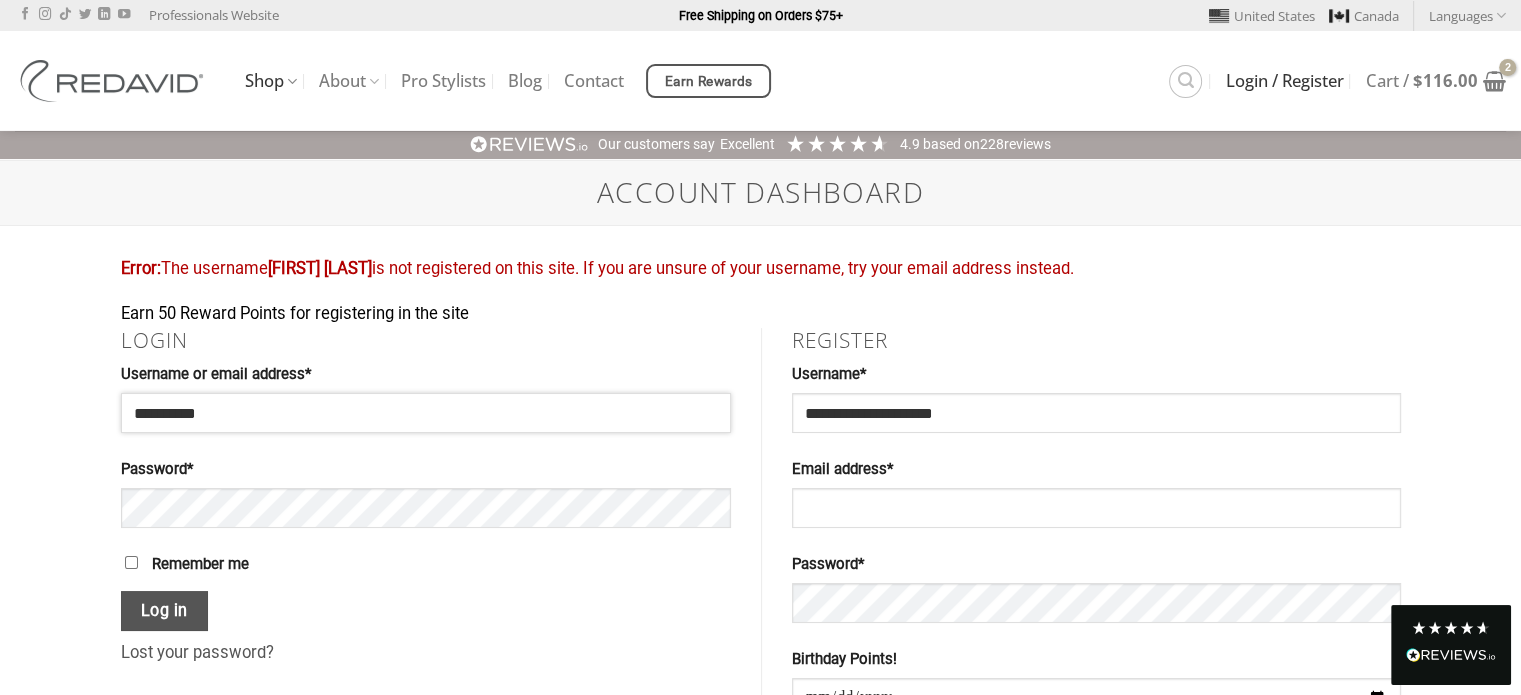 type on "**********" 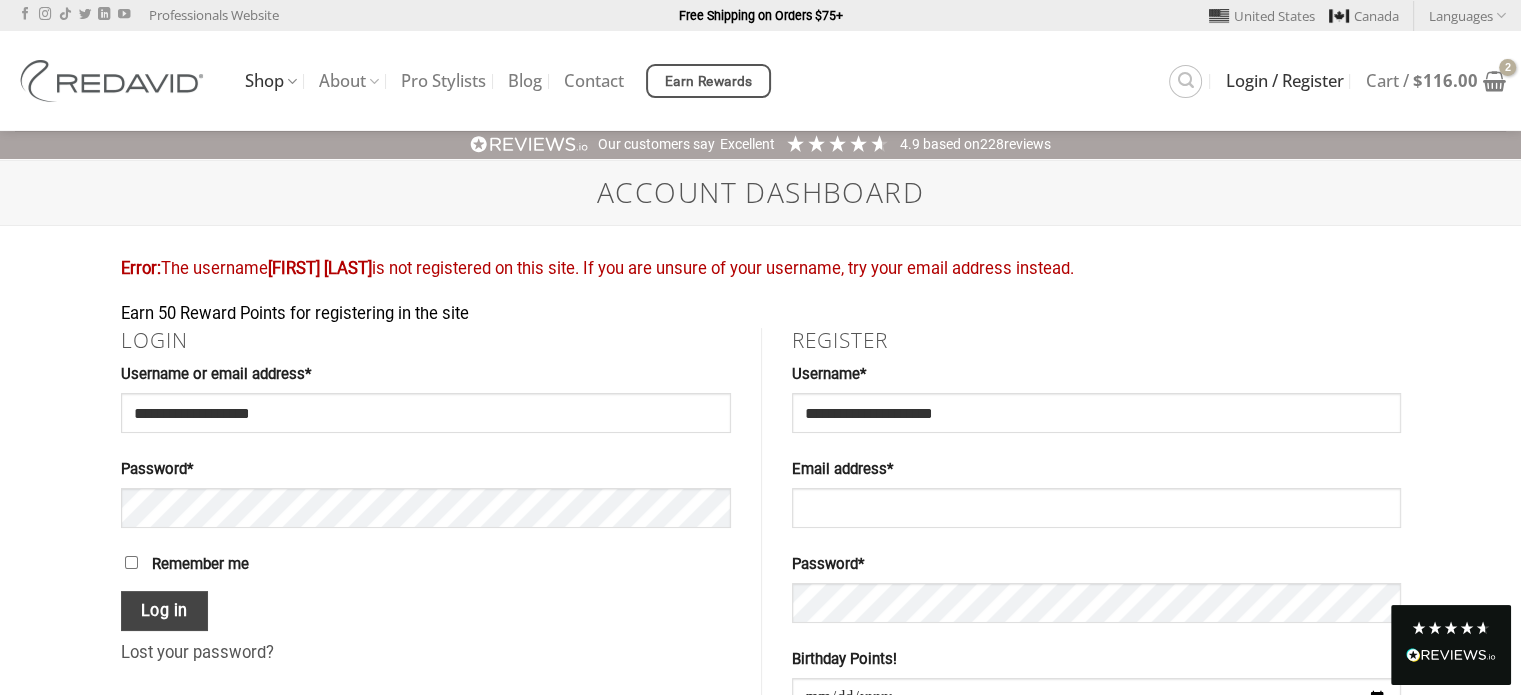 click on "Log in" at bounding box center (165, 611) 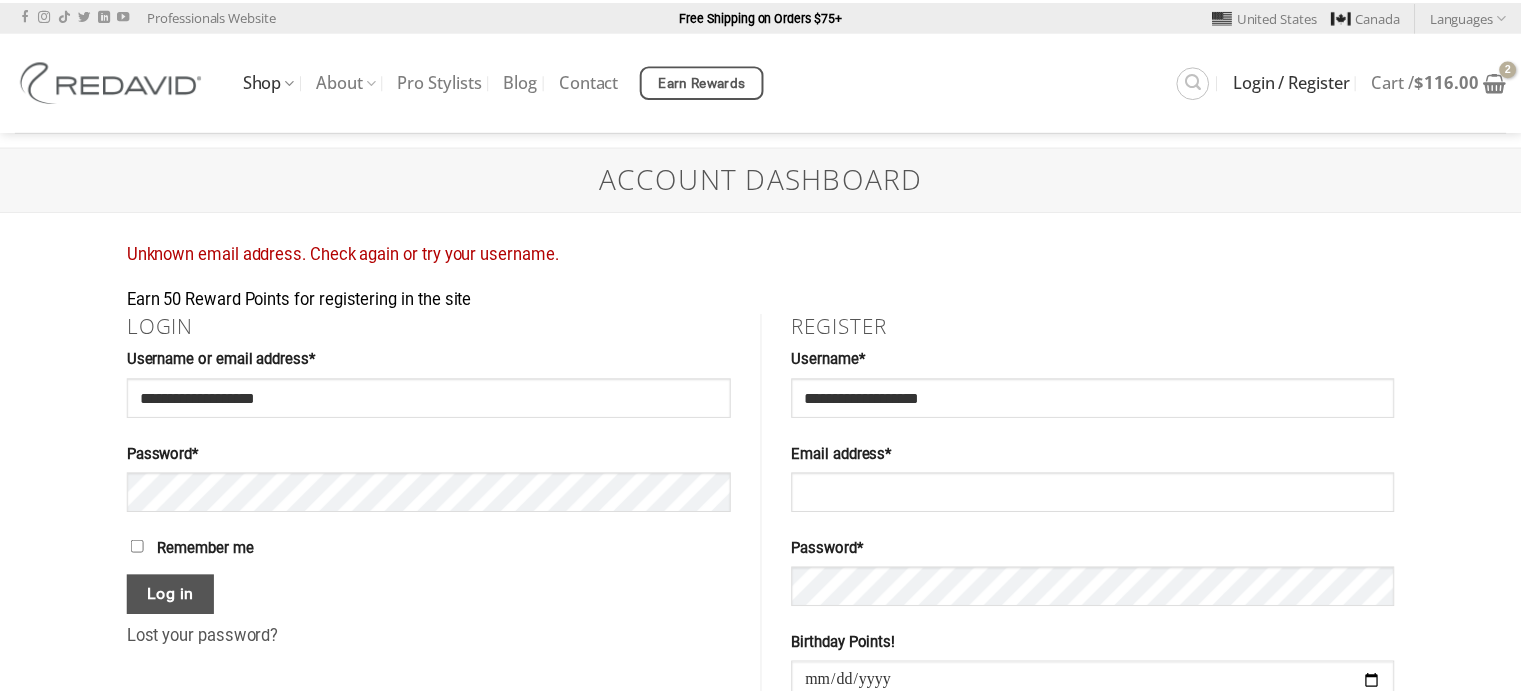 scroll, scrollTop: 0, scrollLeft: 0, axis: both 